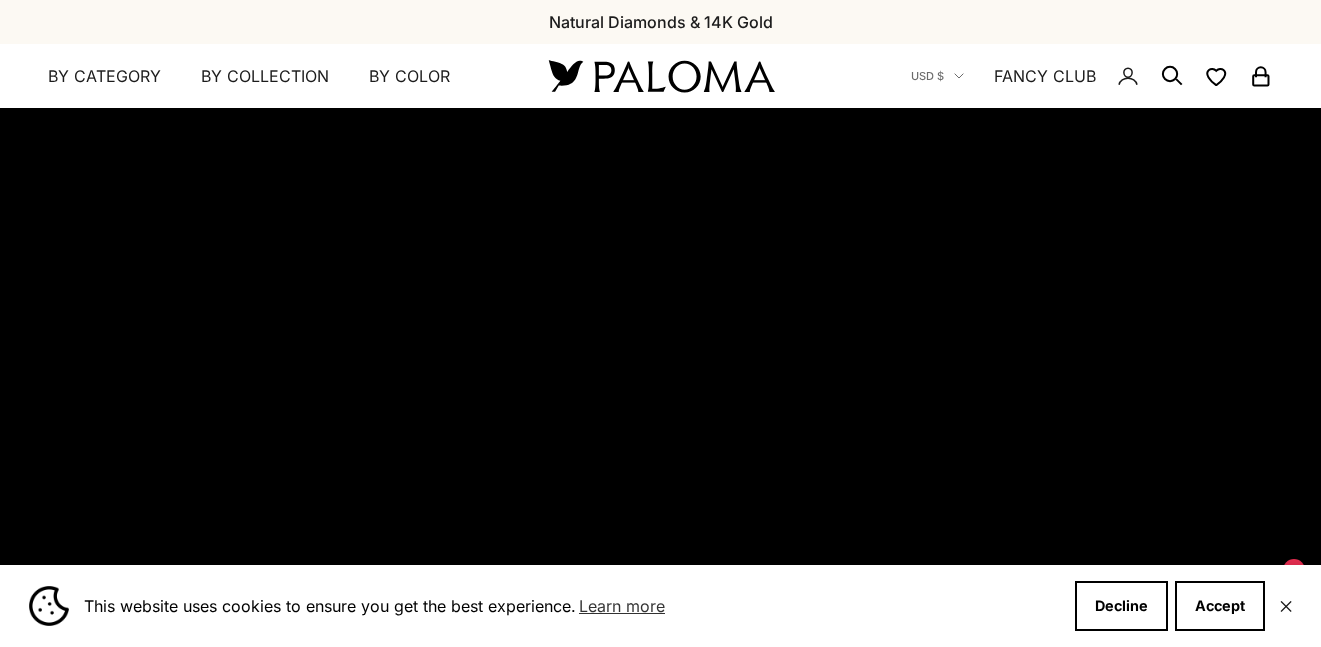 scroll, scrollTop: 0, scrollLeft: 0, axis: both 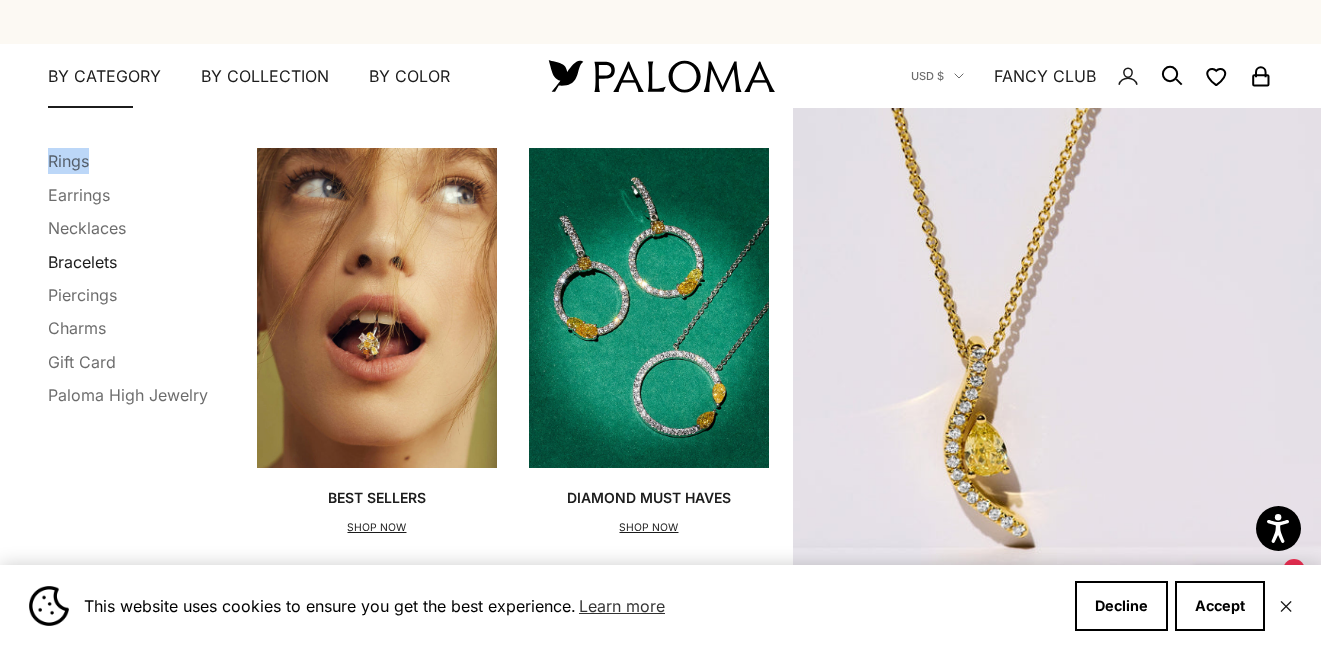 click on "Bracelets" at bounding box center [82, 262] 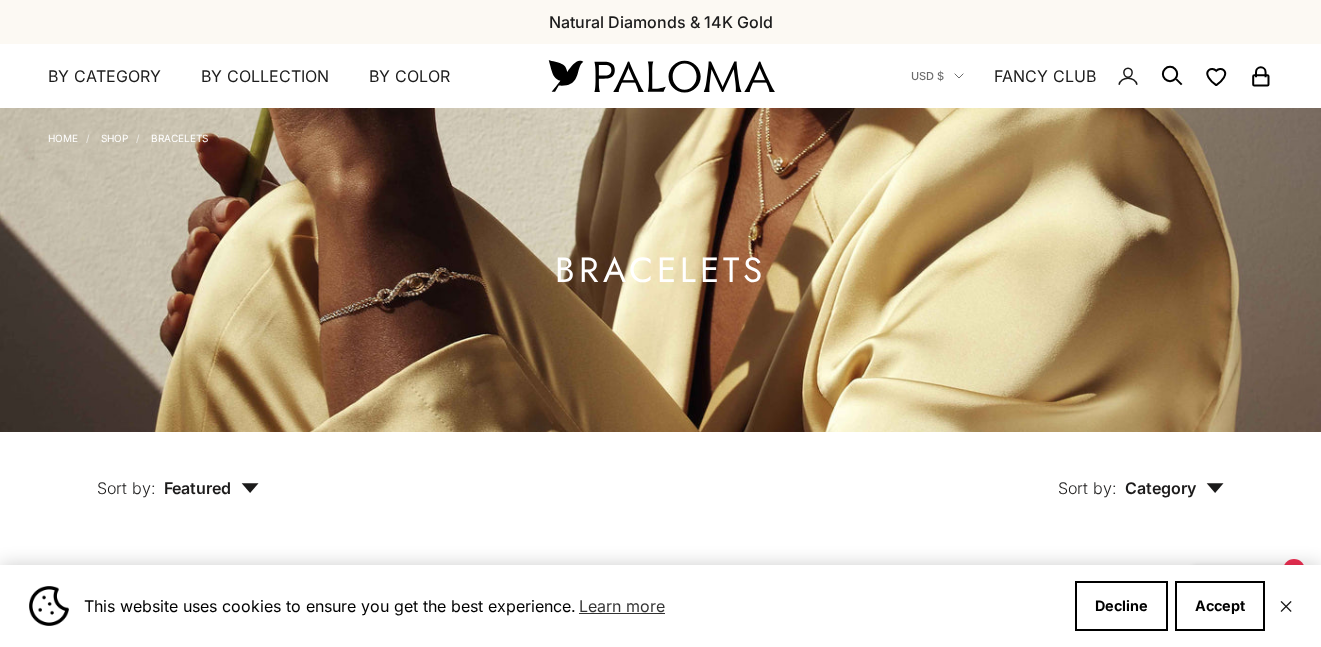 scroll, scrollTop: 0, scrollLeft: 0, axis: both 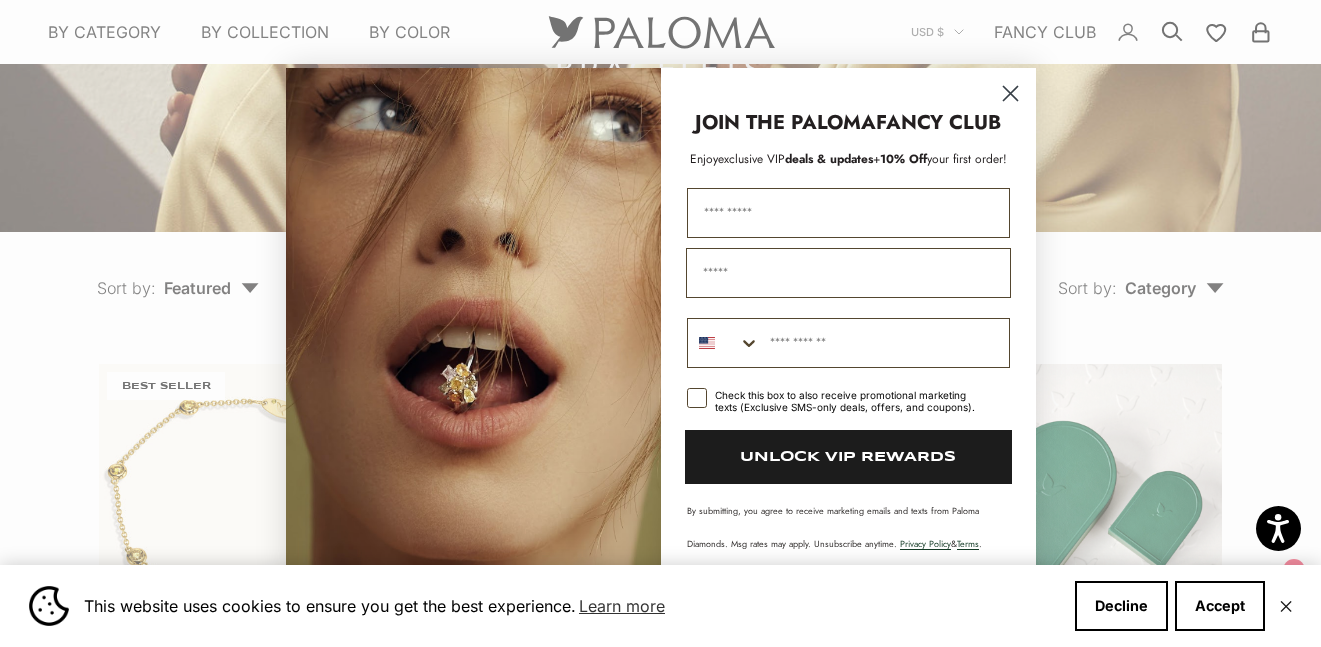 click 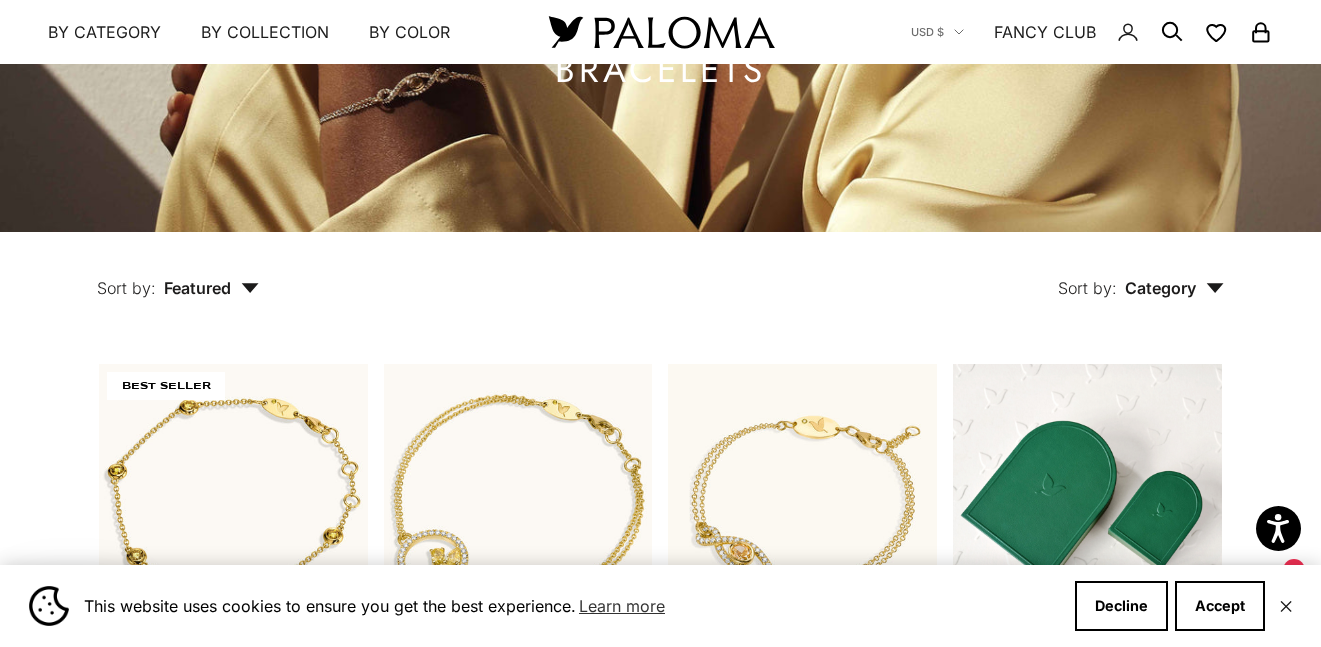 click on "Category" at bounding box center [1174, 288] 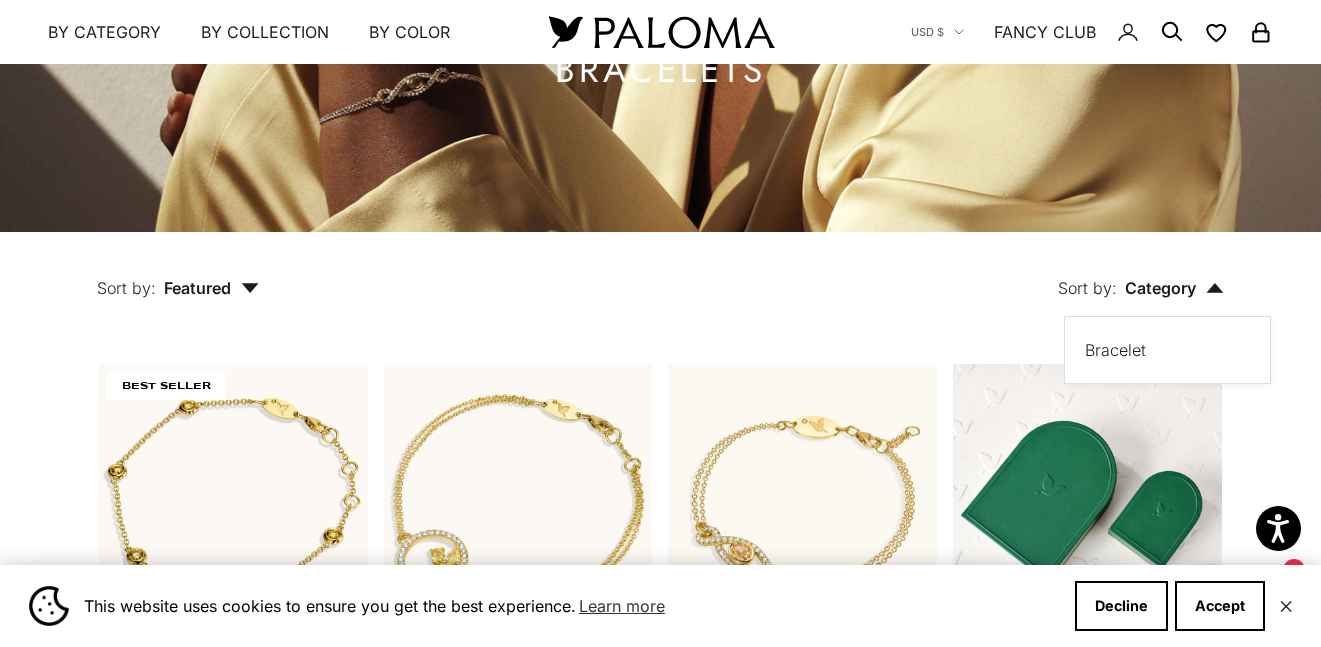 click on "Sort by:
Category
Sort by
Bracelet" at bounding box center [787, 274] 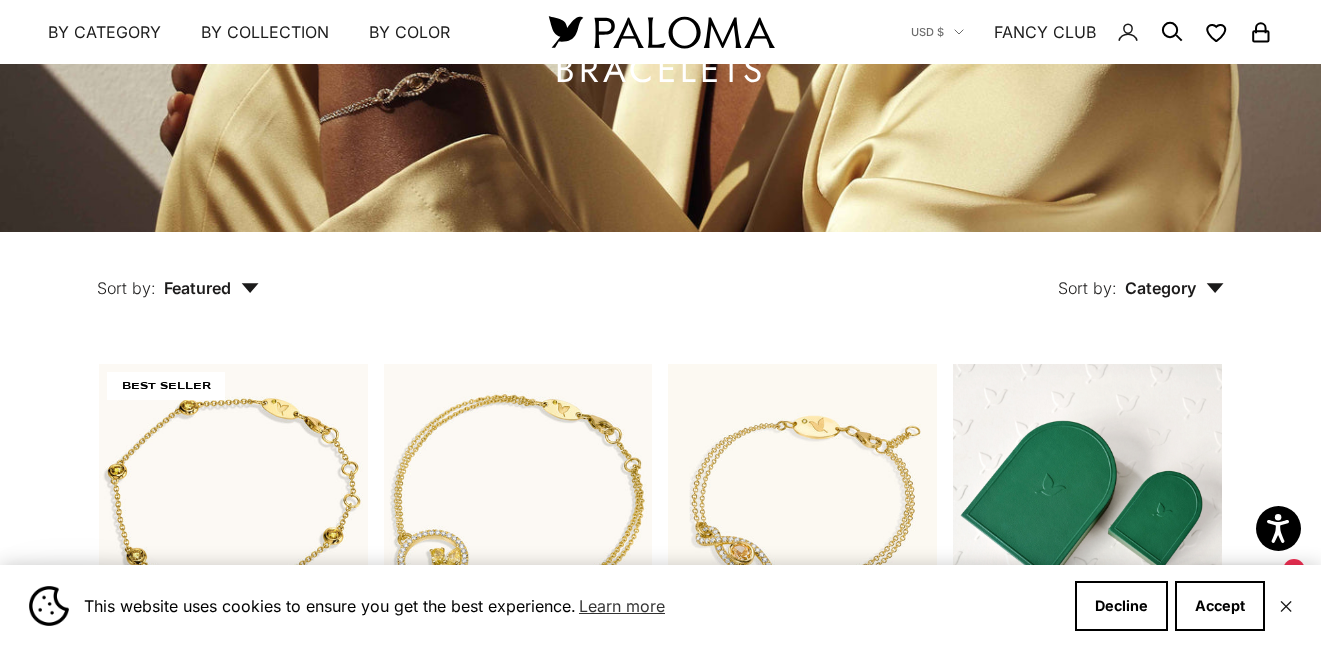 click on "Featured" at bounding box center (211, 288) 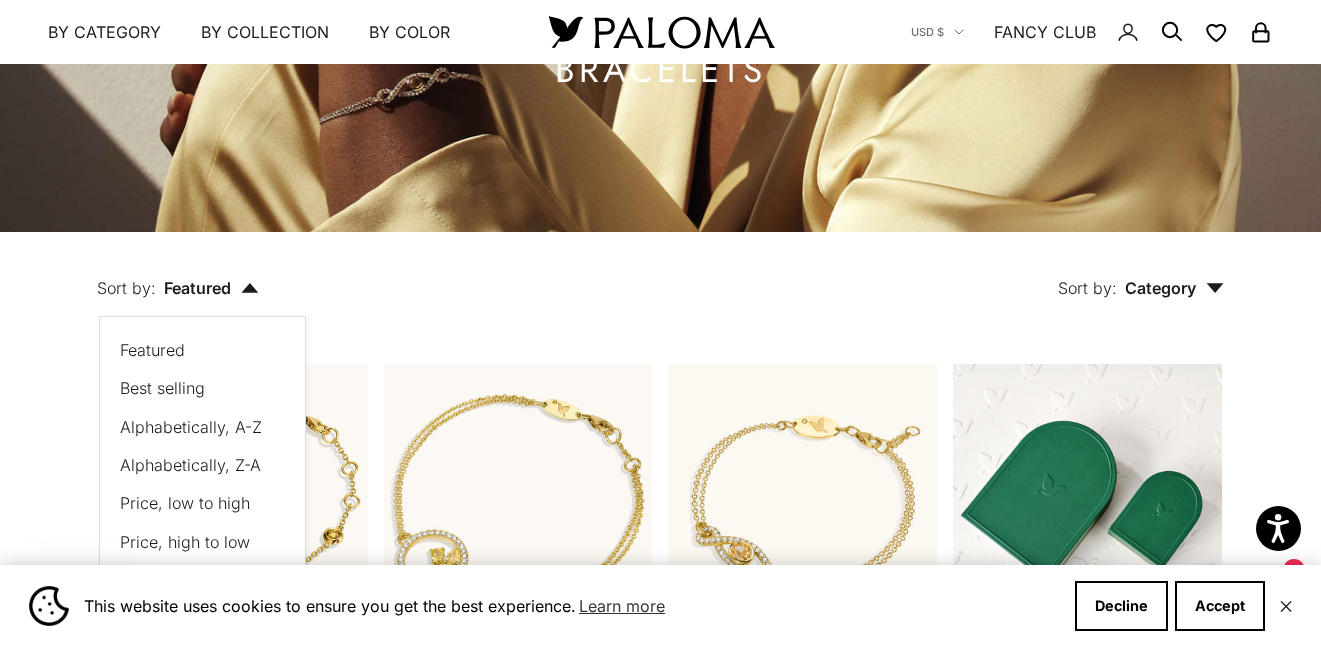 click on "Price, low to high" at bounding box center (185, 503) 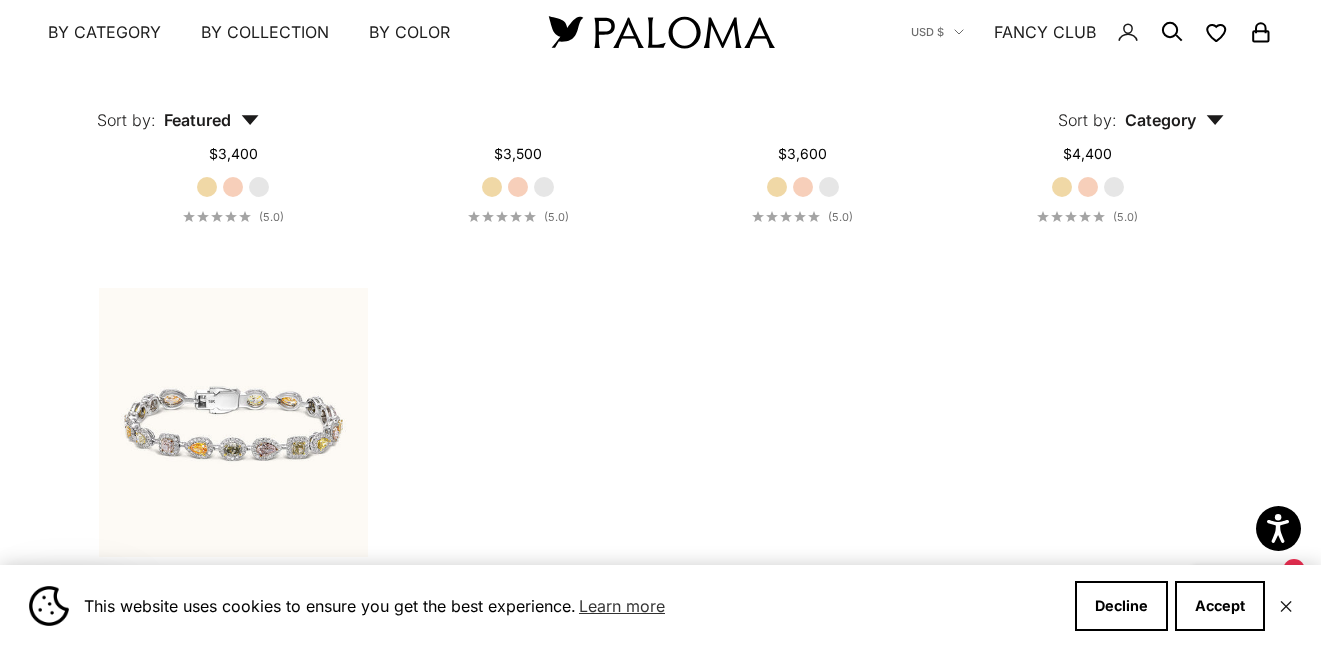 scroll, scrollTop: 1301, scrollLeft: 0, axis: vertical 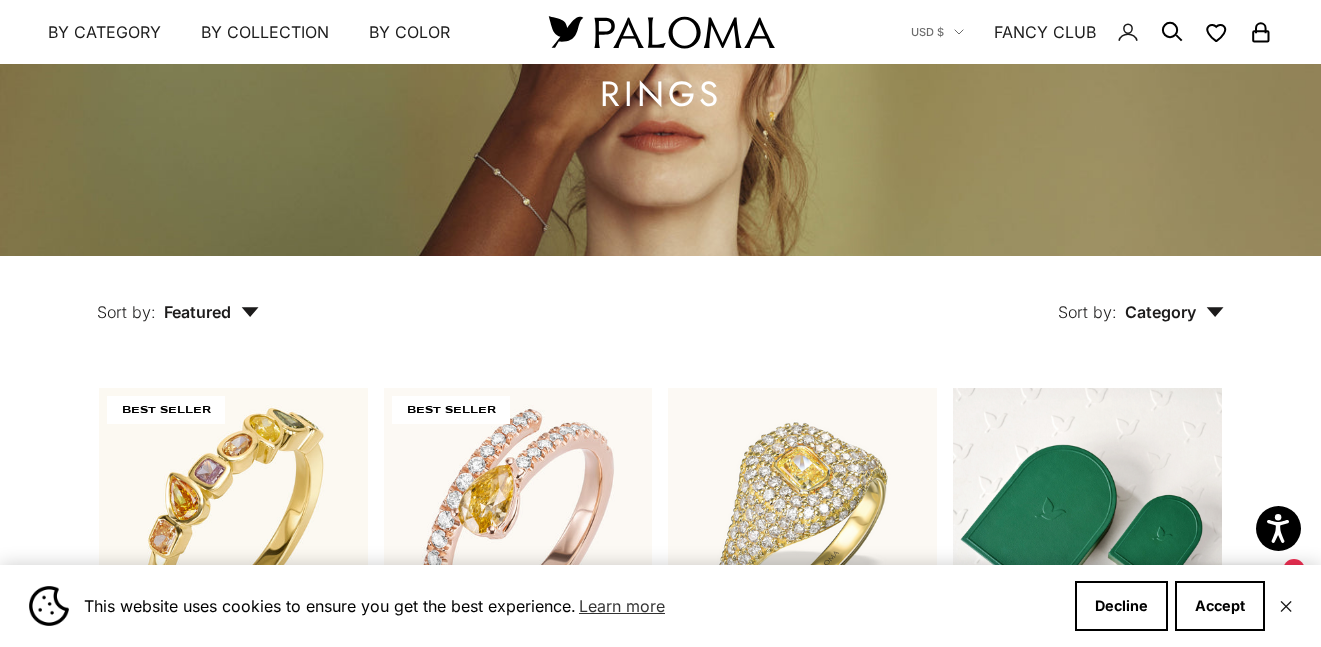 click on "Featured" at bounding box center (211, 312) 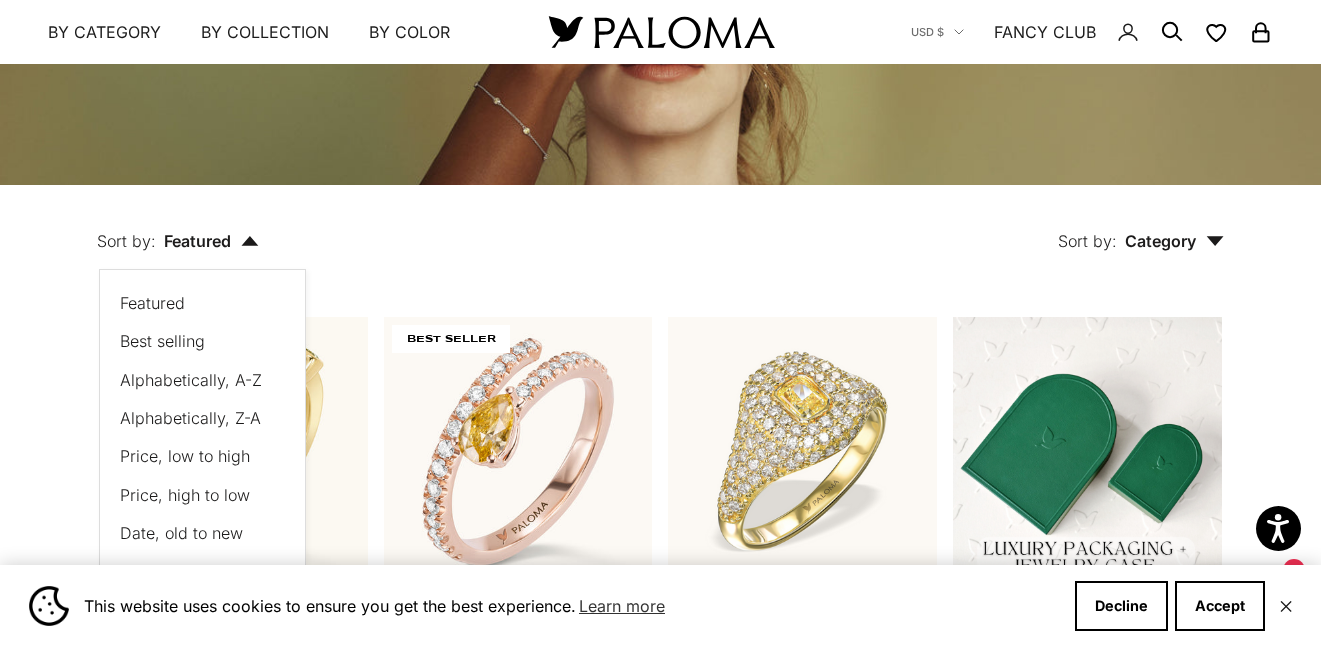 scroll, scrollTop: 256, scrollLeft: 0, axis: vertical 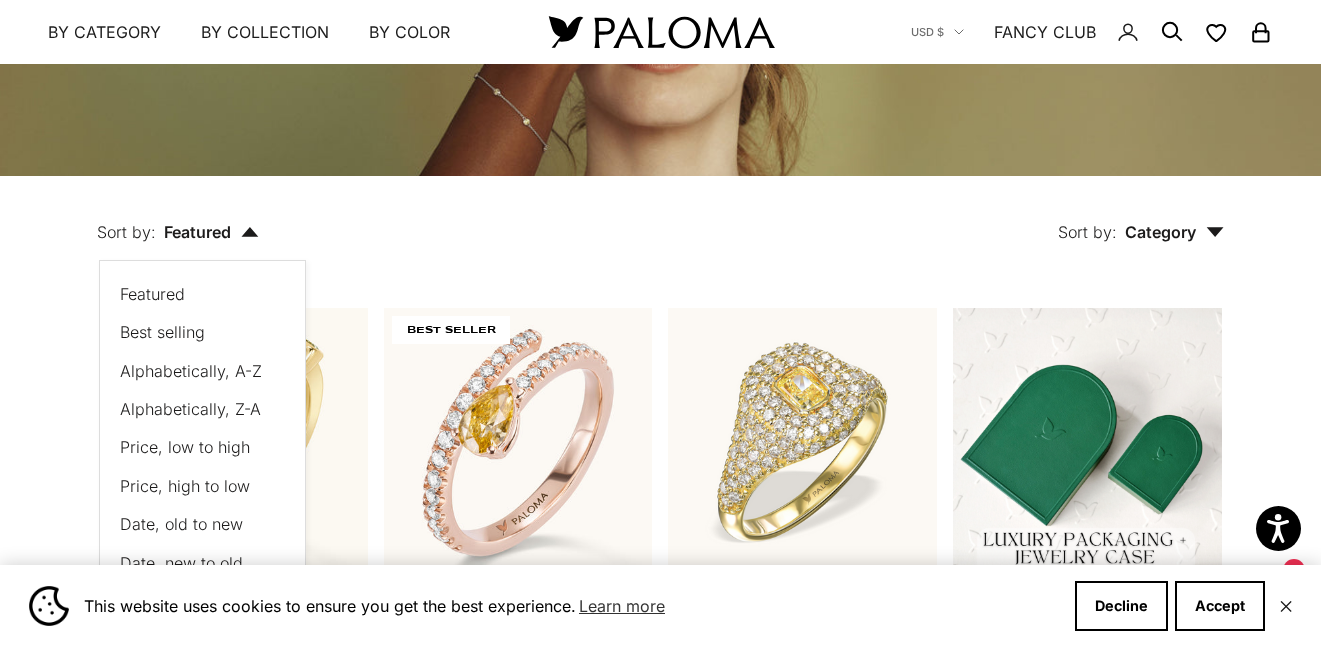 click on "Price, low to high" at bounding box center (185, 447) 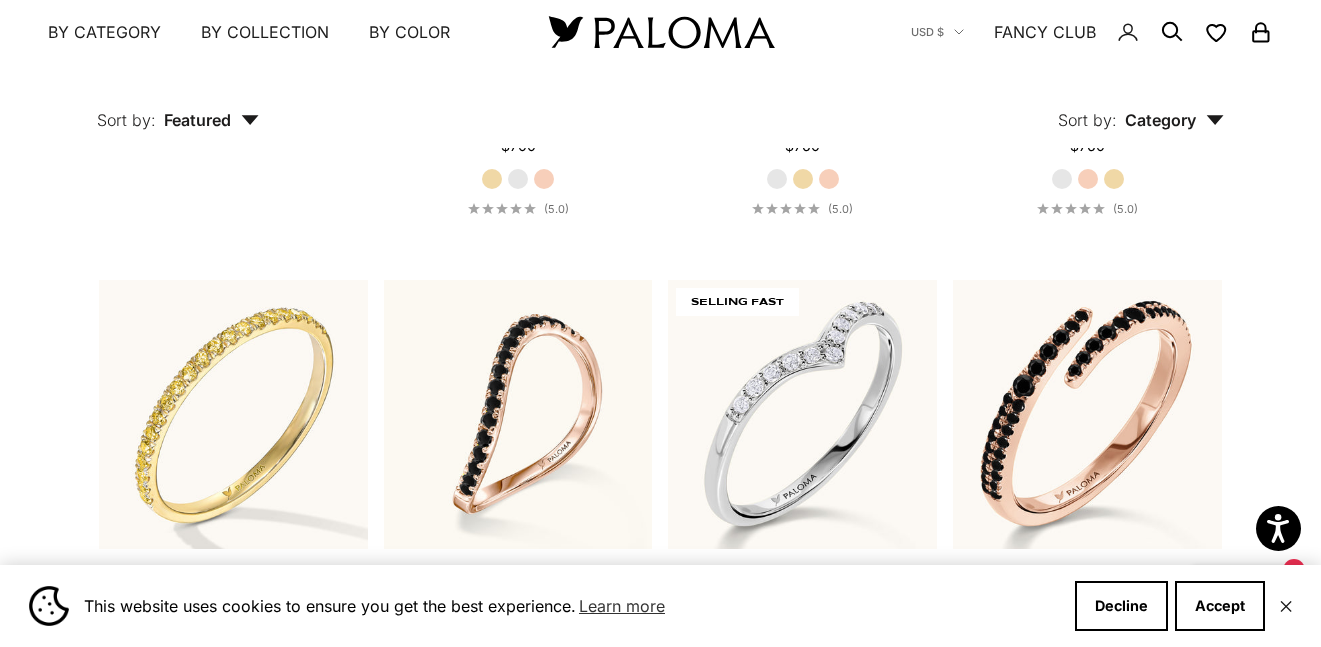 scroll, scrollTop: 1693, scrollLeft: 0, axis: vertical 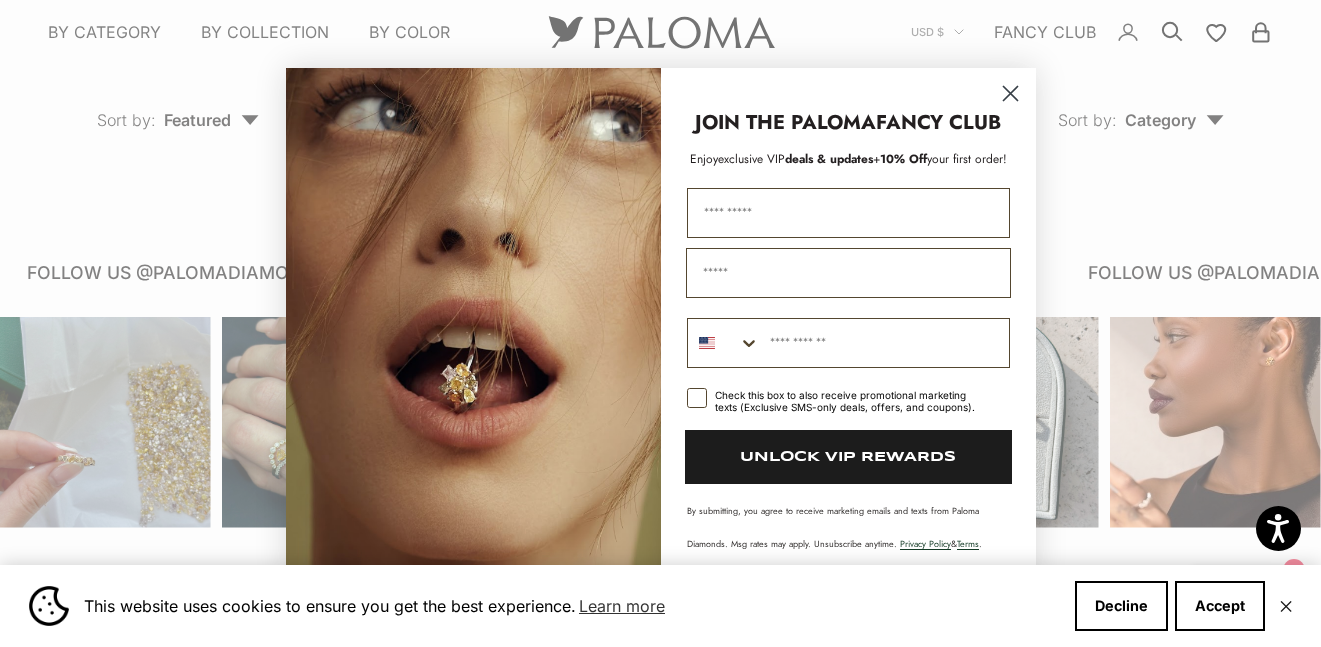 click 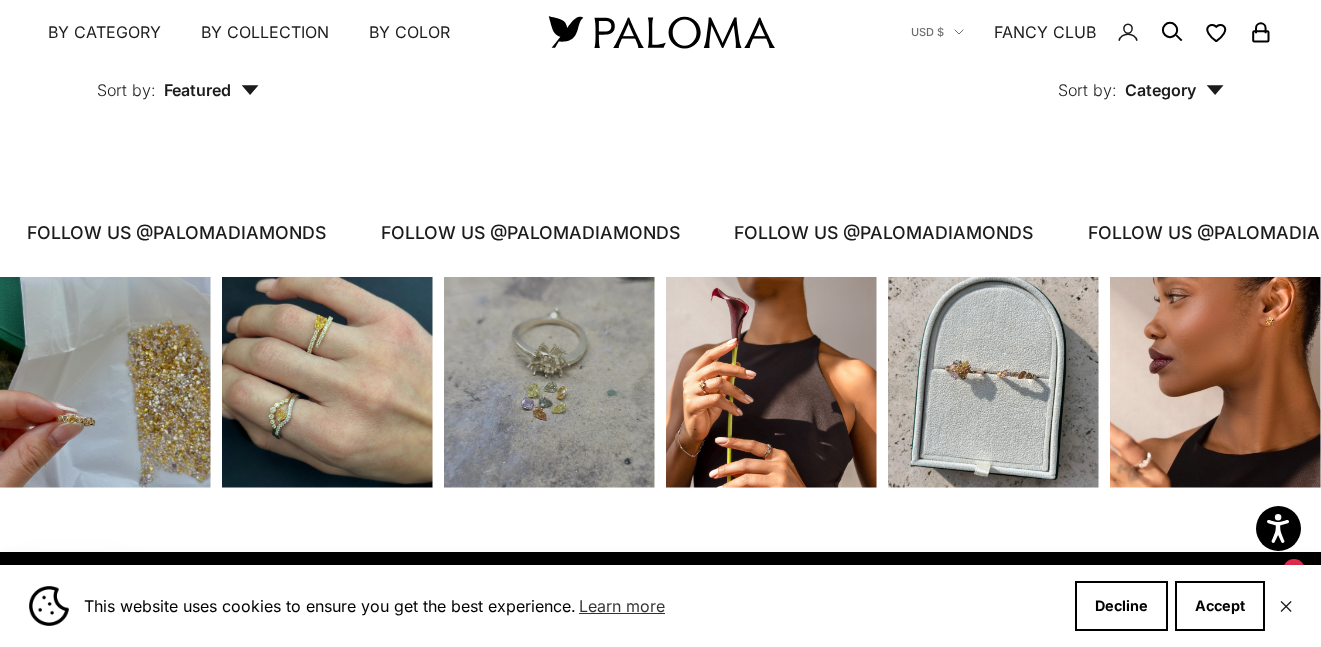 scroll, scrollTop: 2381, scrollLeft: 0, axis: vertical 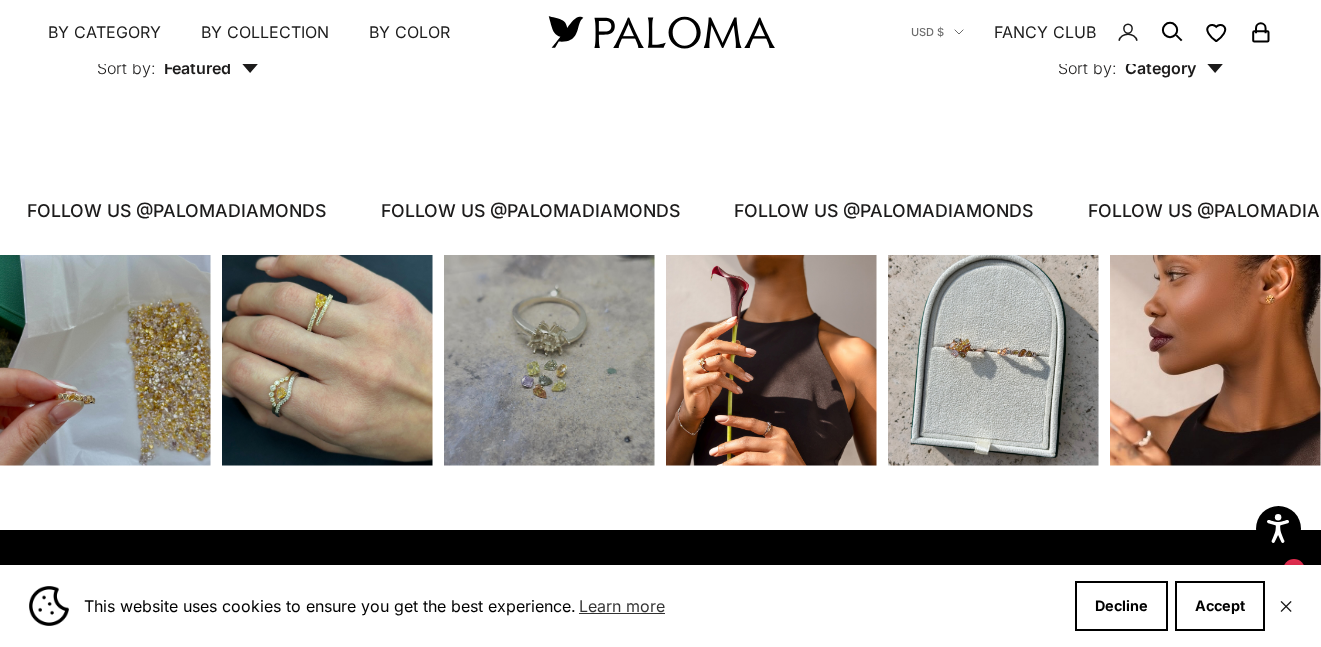 click at bounding box center (1215, 360) 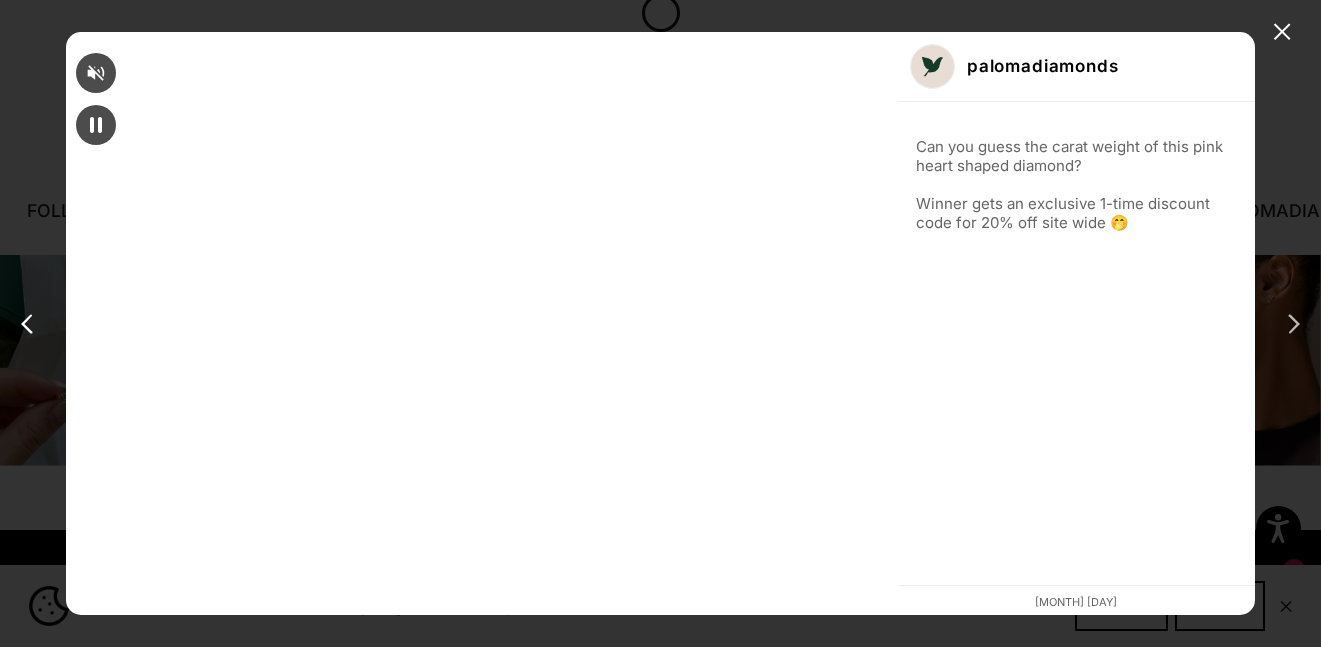 click at bounding box center [1290, 324] 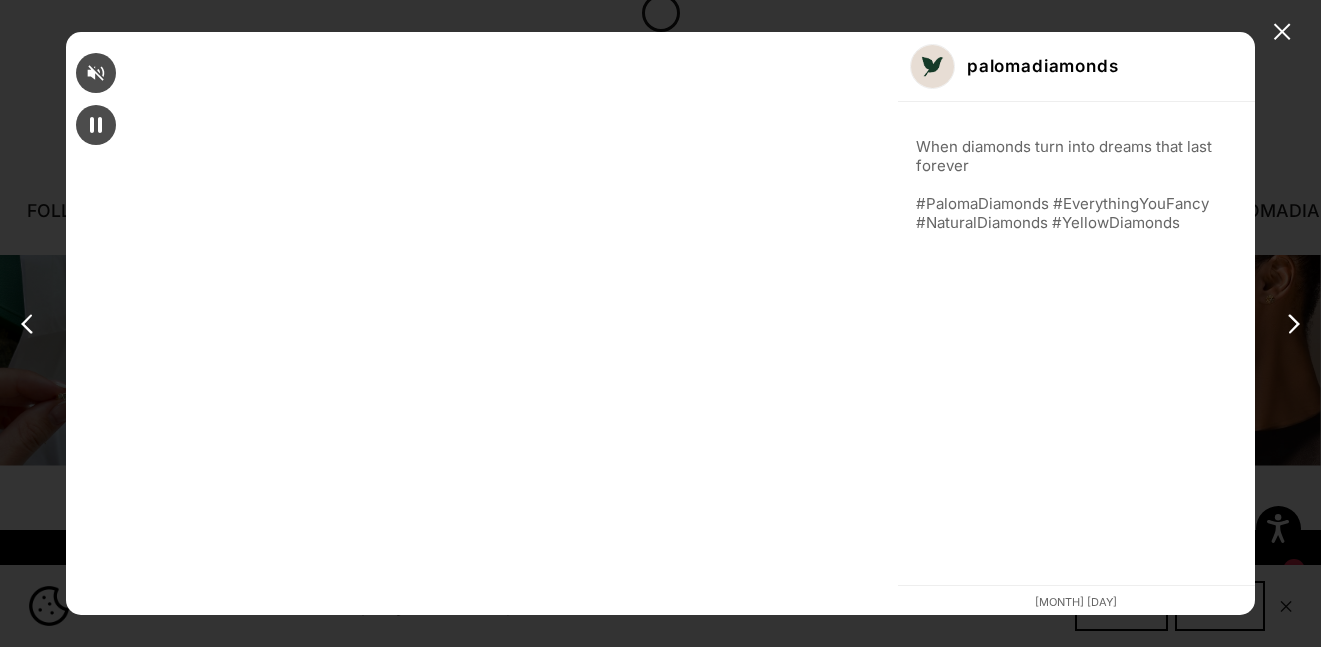 click at bounding box center (1290, 324) 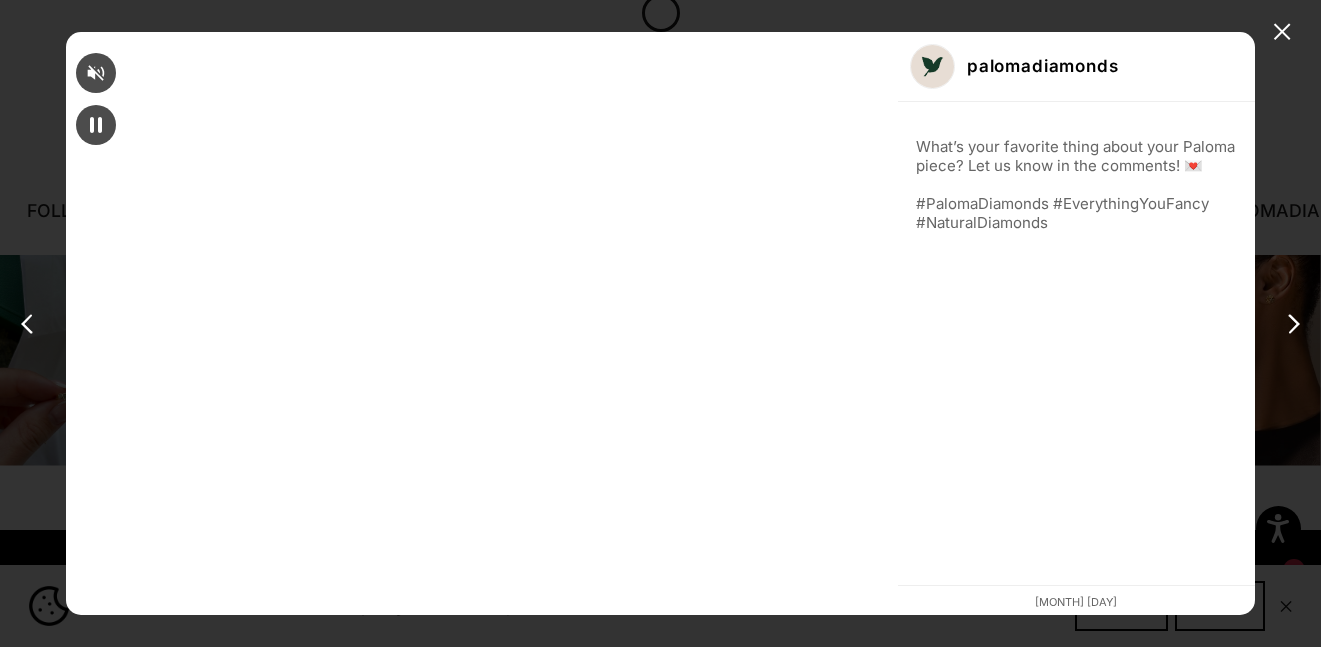 click at bounding box center [1290, 324] 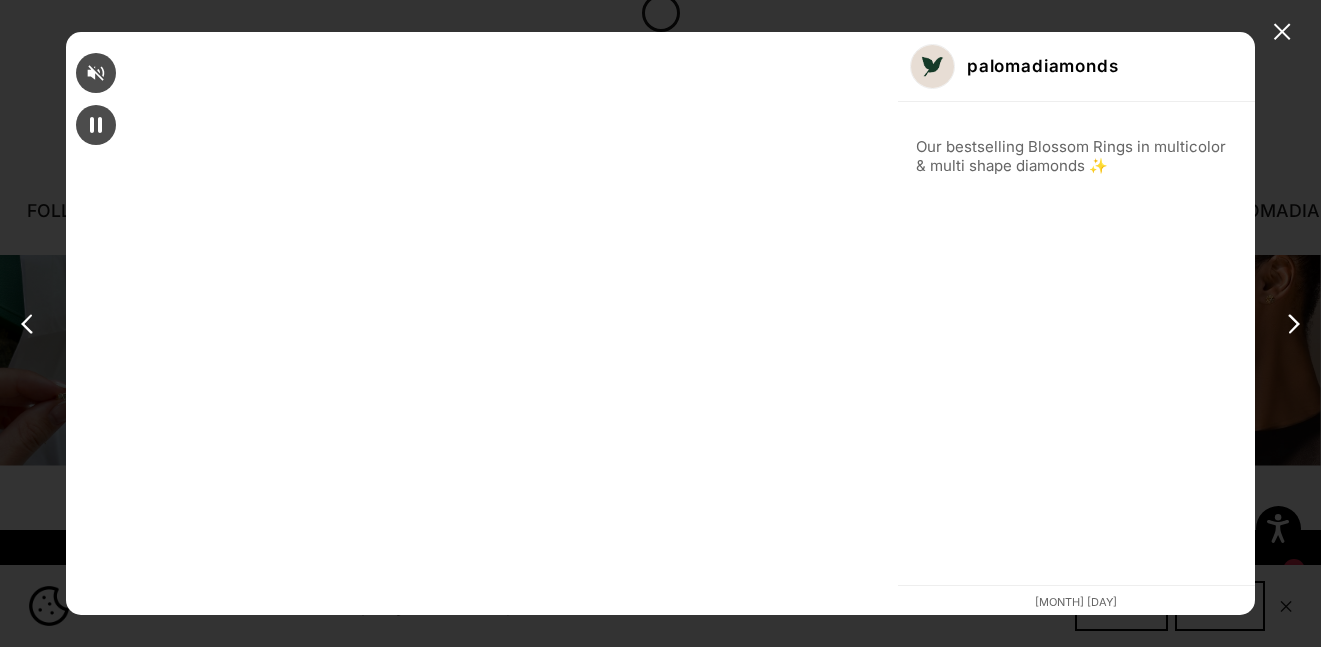 click at bounding box center (1290, 324) 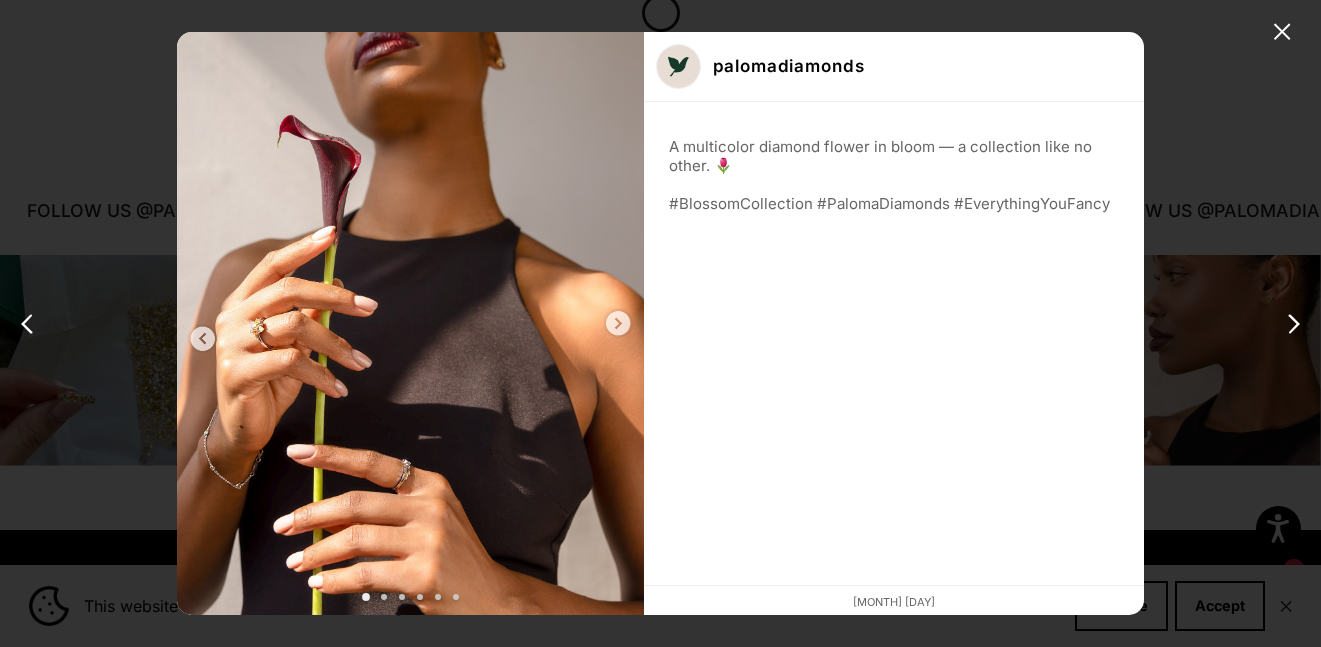 click at bounding box center [1290, 324] 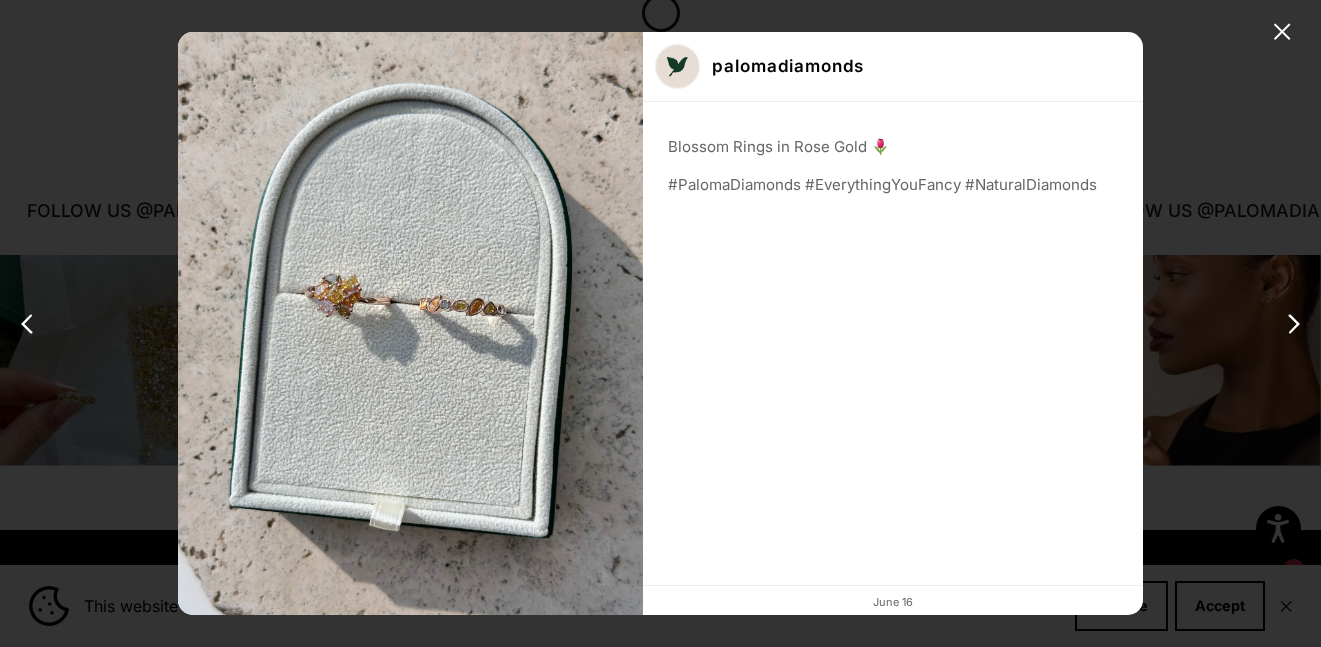 click at bounding box center [1290, 324] 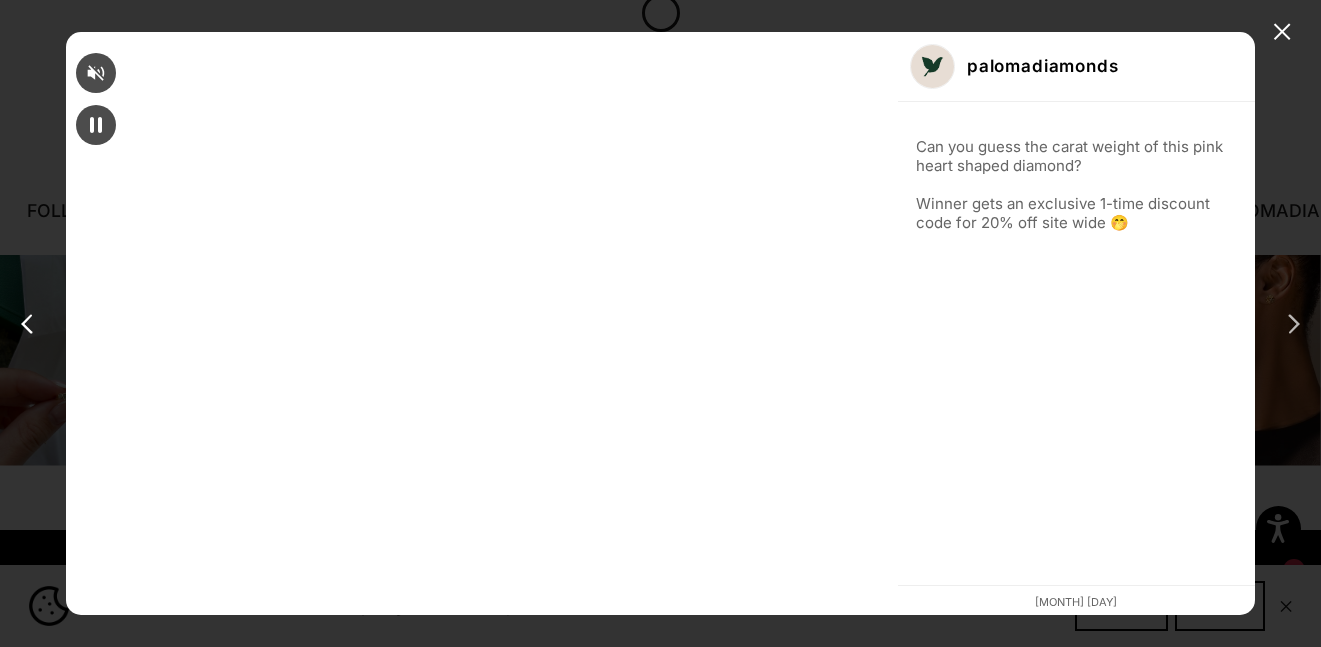 click at bounding box center [1290, 324] 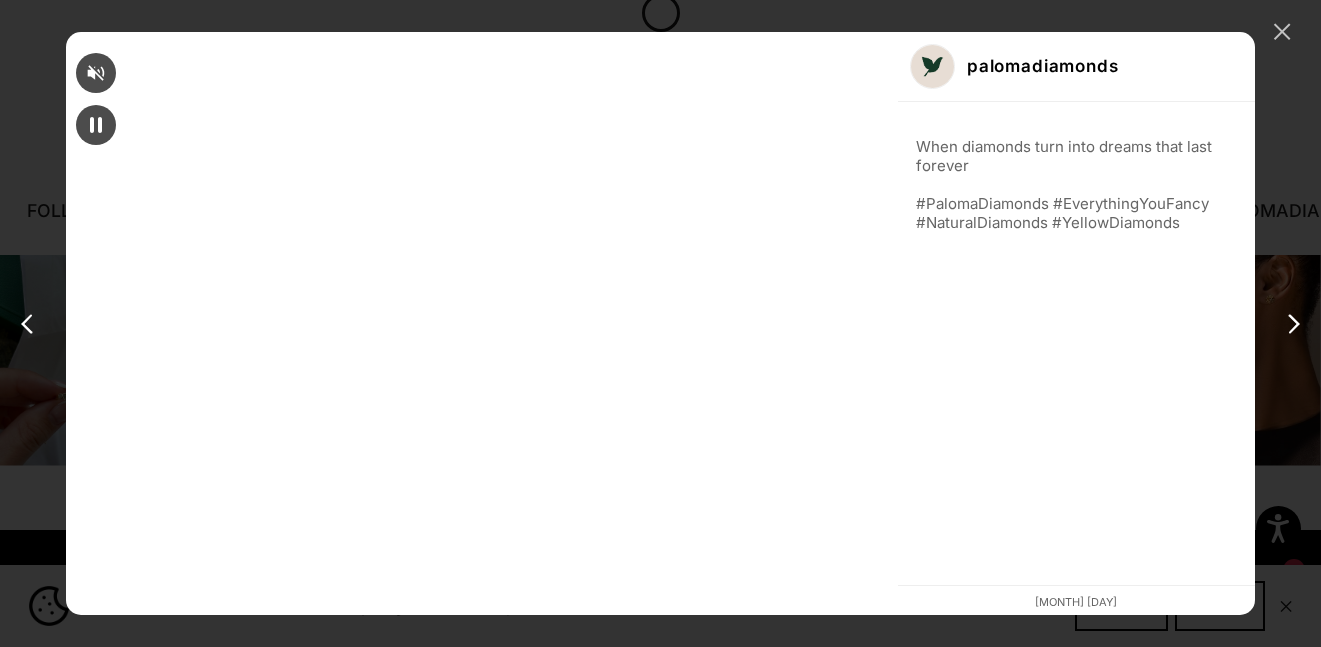 click on "✕" at bounding box center [1282, 32] 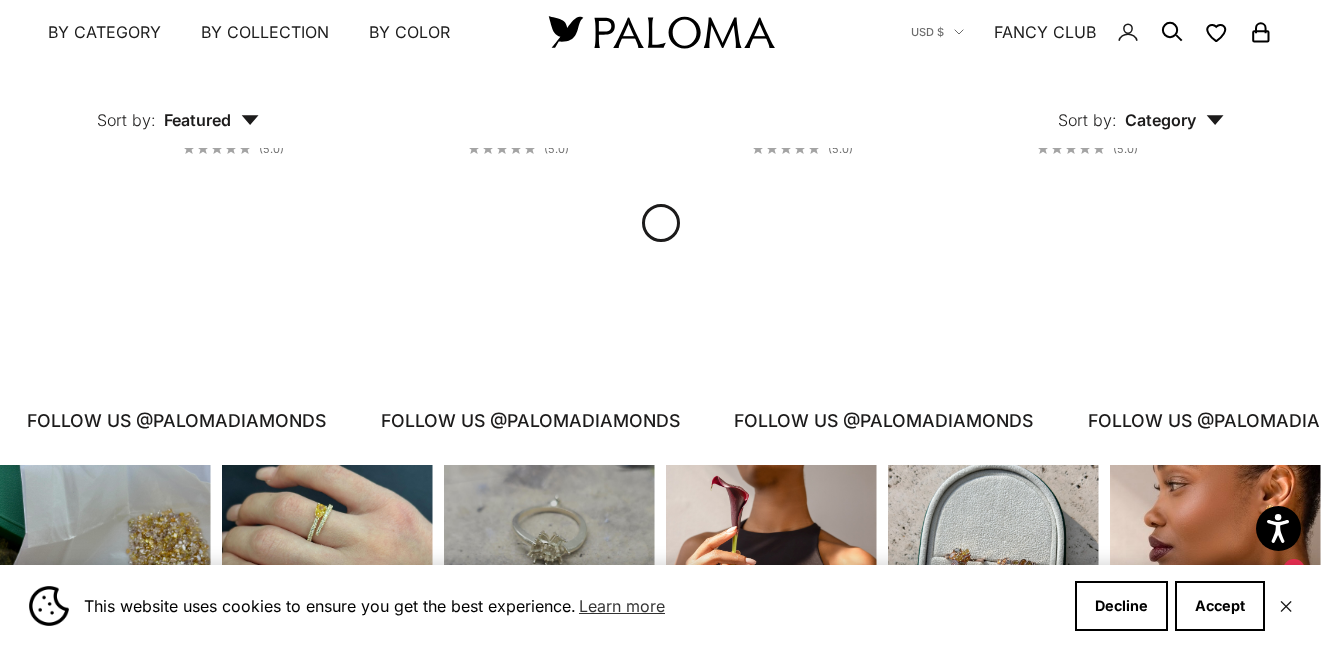 scroll, scrollTop: 2056, scrollLeft: 0, axis: vertical 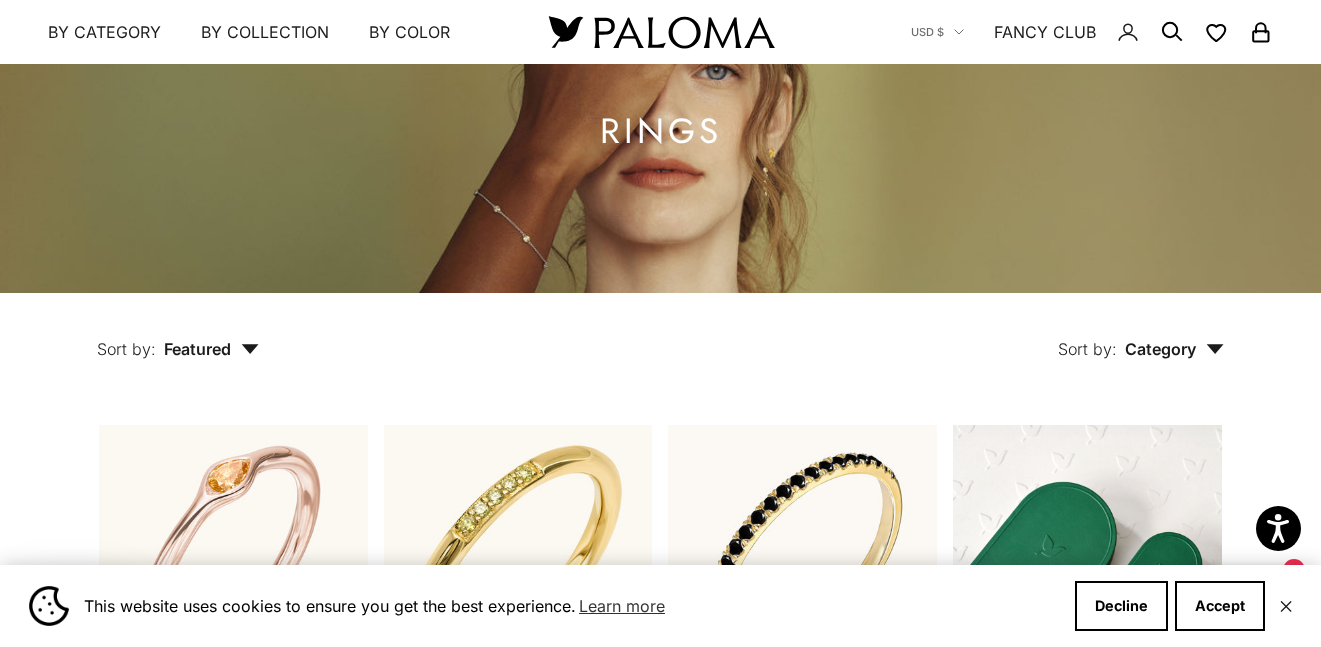 click on "Featured" at bounding box center (211, 349) 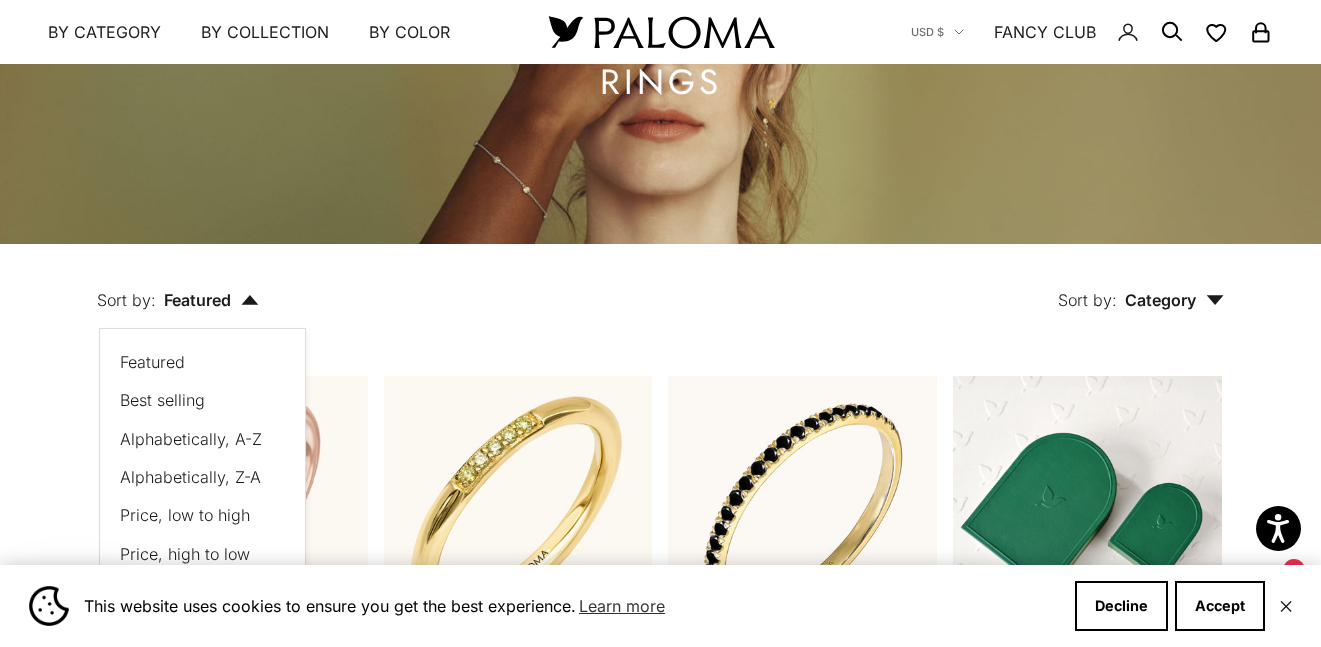 scroll, scrollTop: 208, scrollLeft: 0, axis: vertical 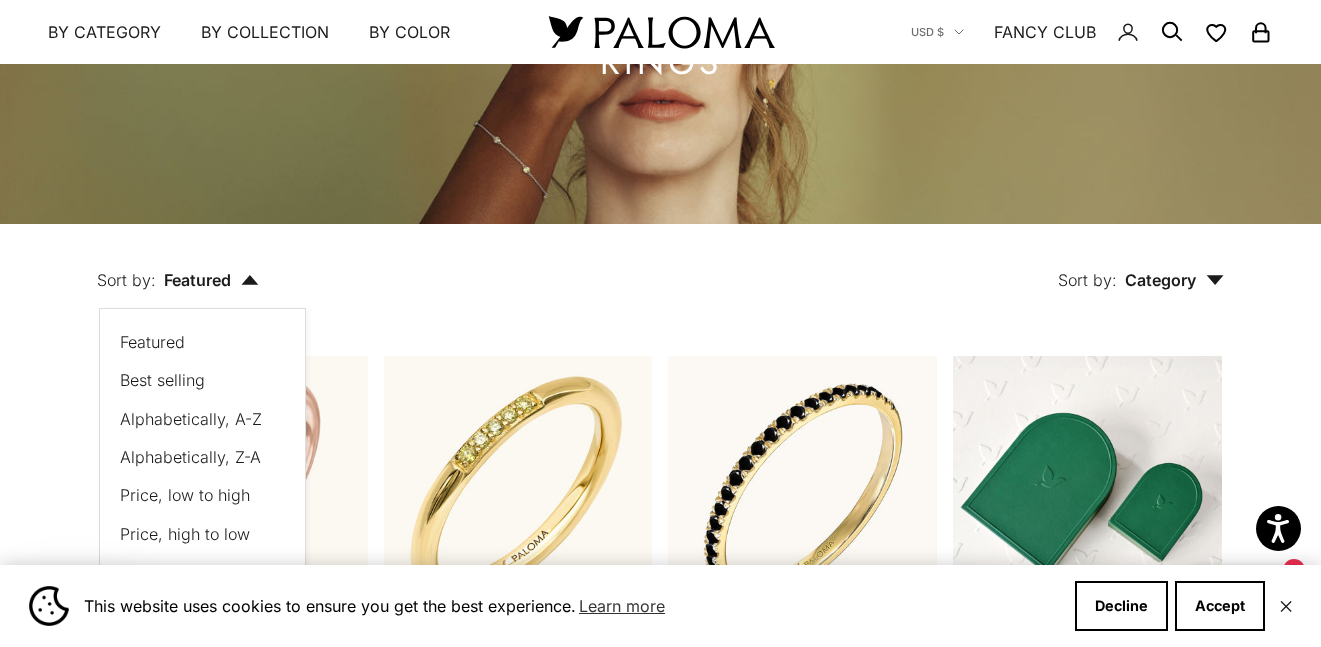 click on "Price, low to high" at bounding box center [185, 495] 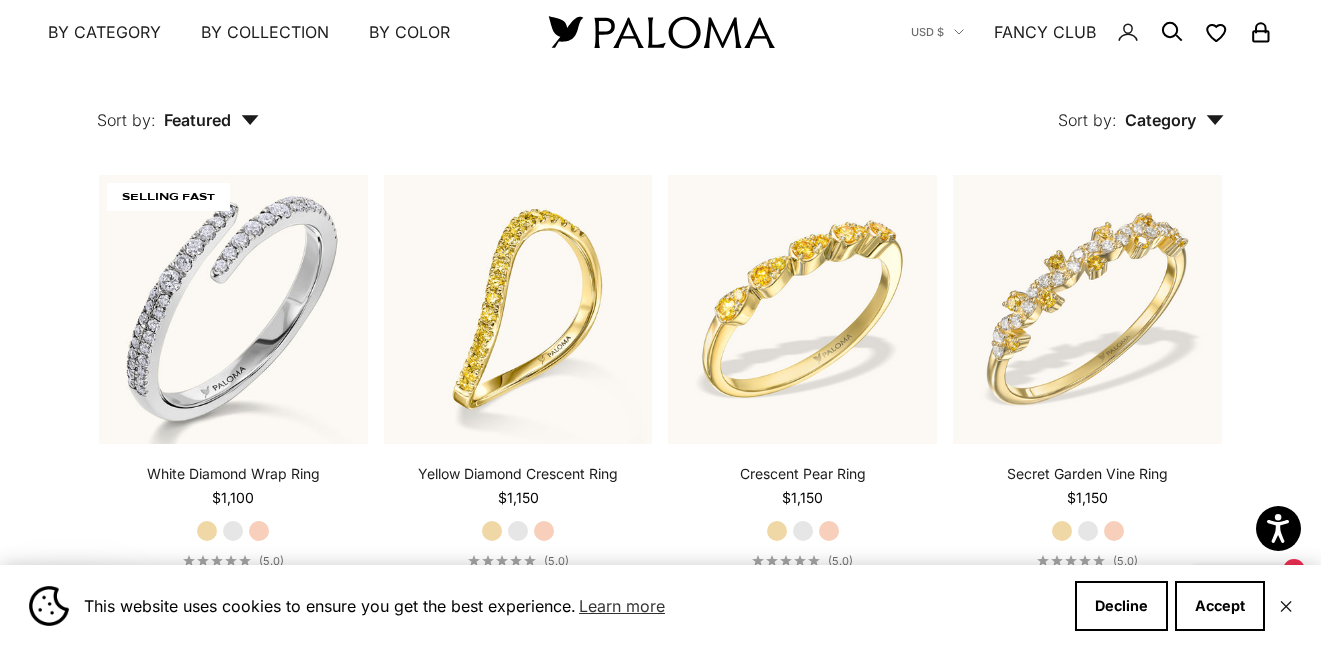 scroll, scrollTop: 3683, scrollLeft: 0, axis: vertical 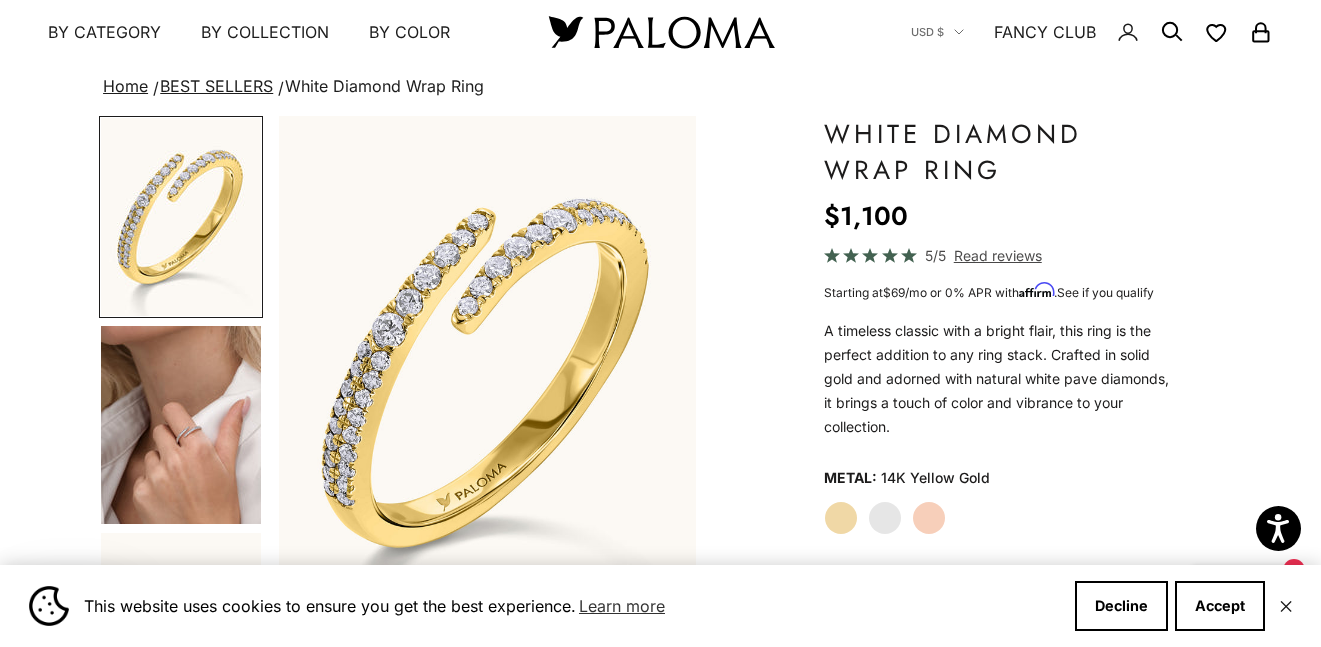 click at bounding box center (181, 425) 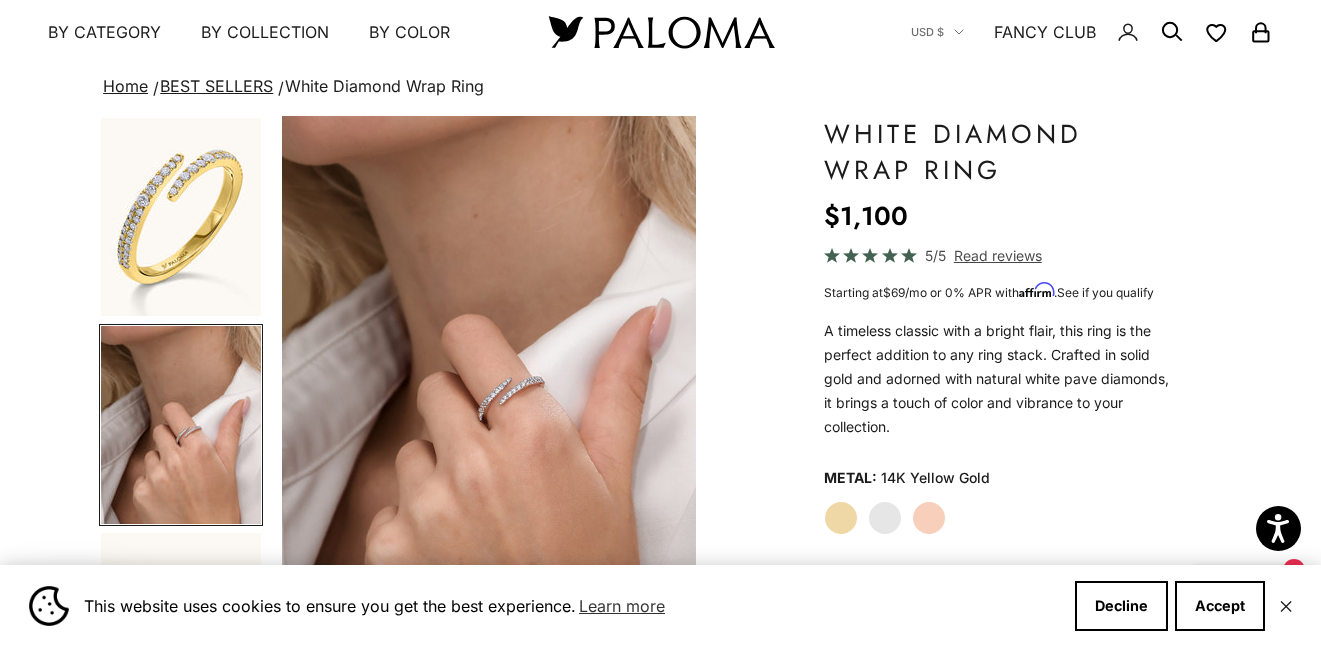 scroll, scrollTop: 0, scrollLeft: 441, axis: horizontal 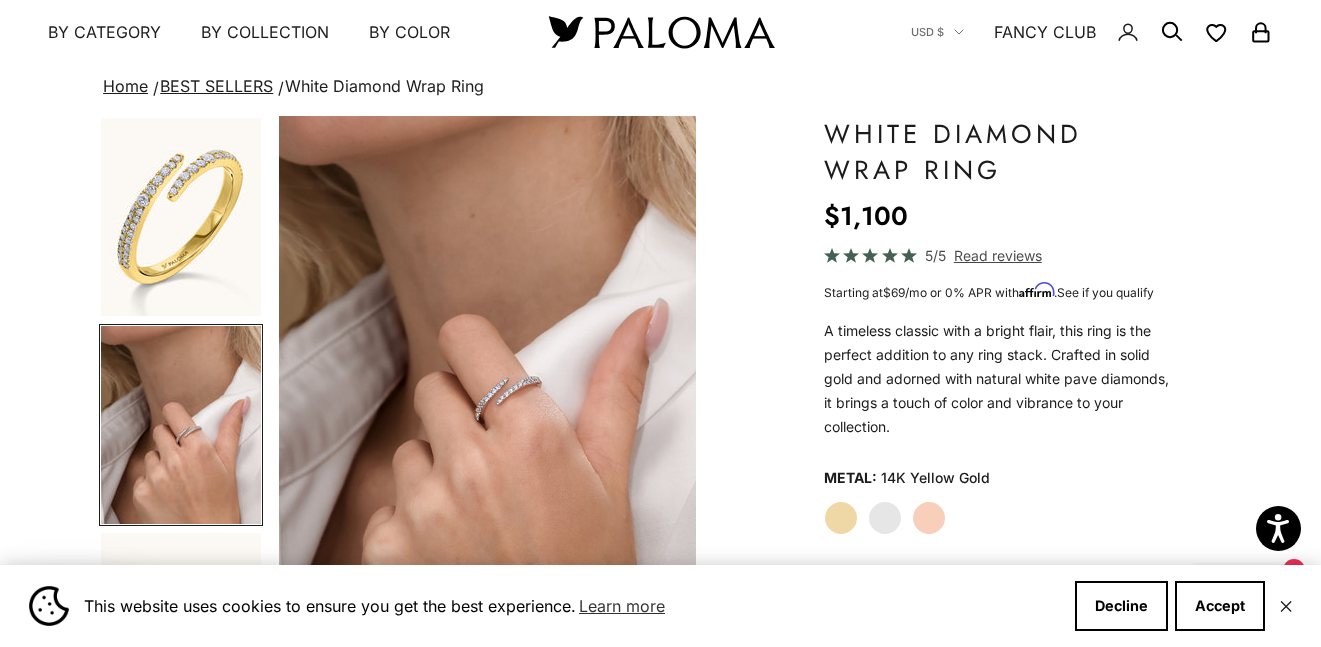 click at bounding box center [487, 373] 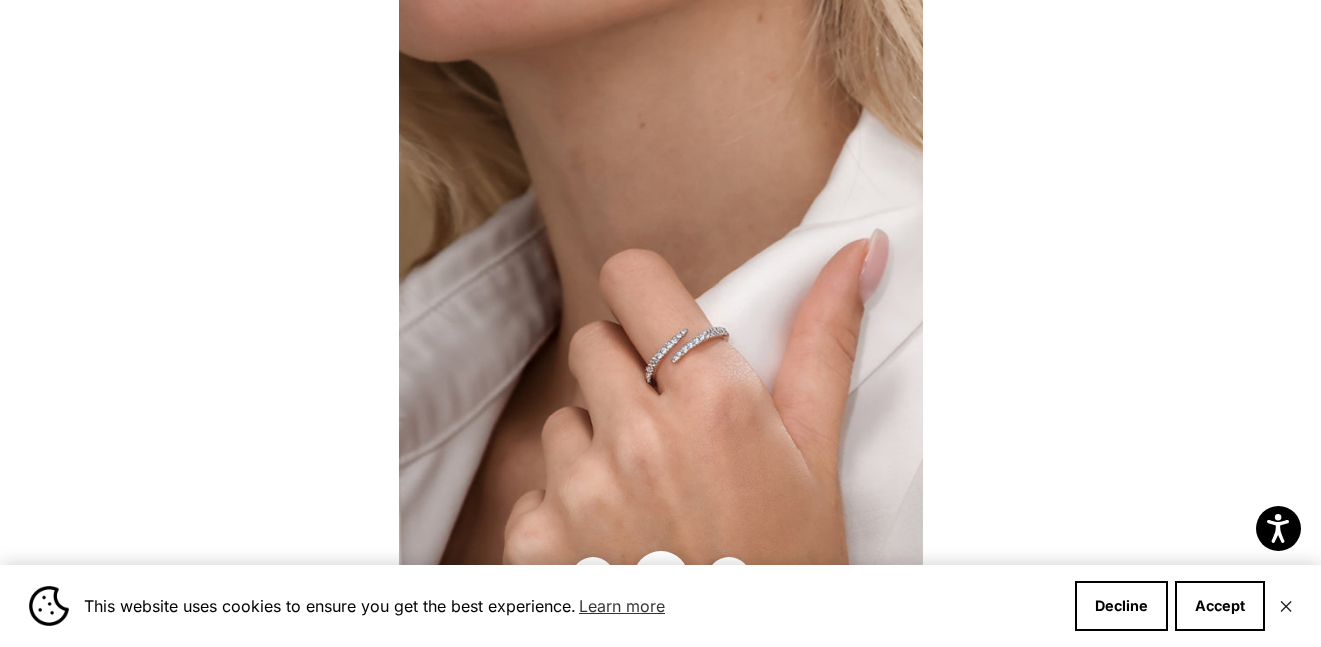 click at bounding box center [661, 323] 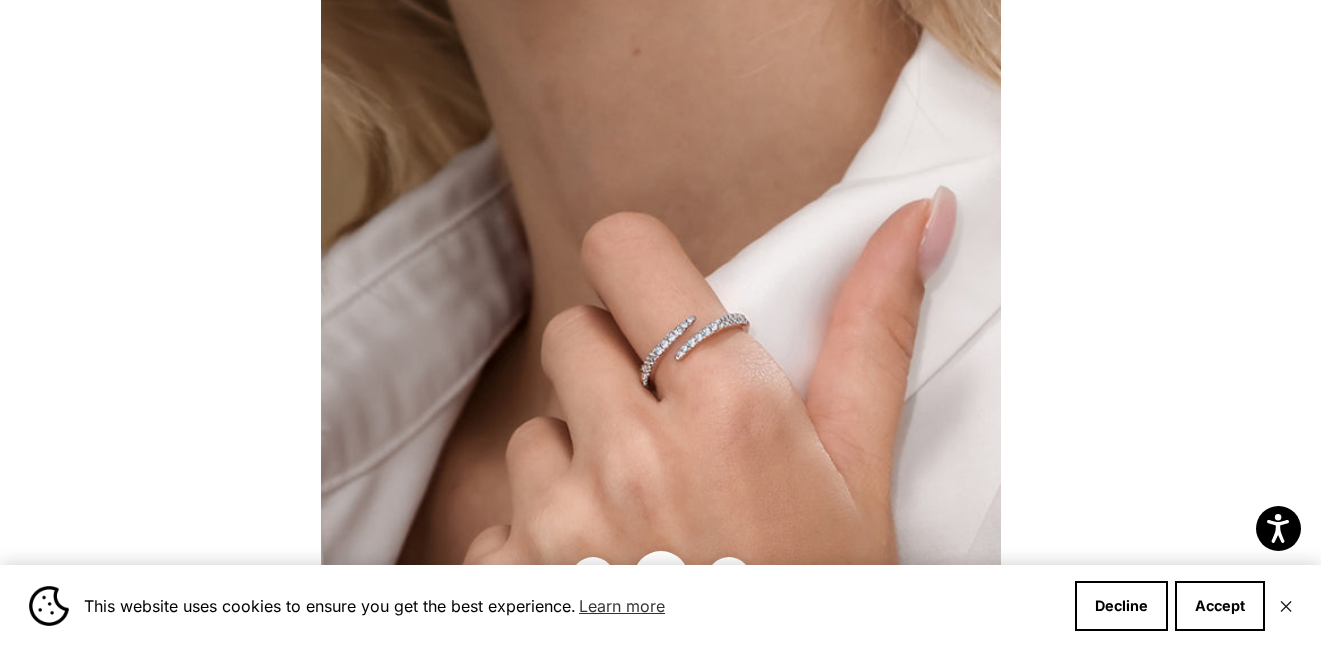 click at bounding box center (661, 309) 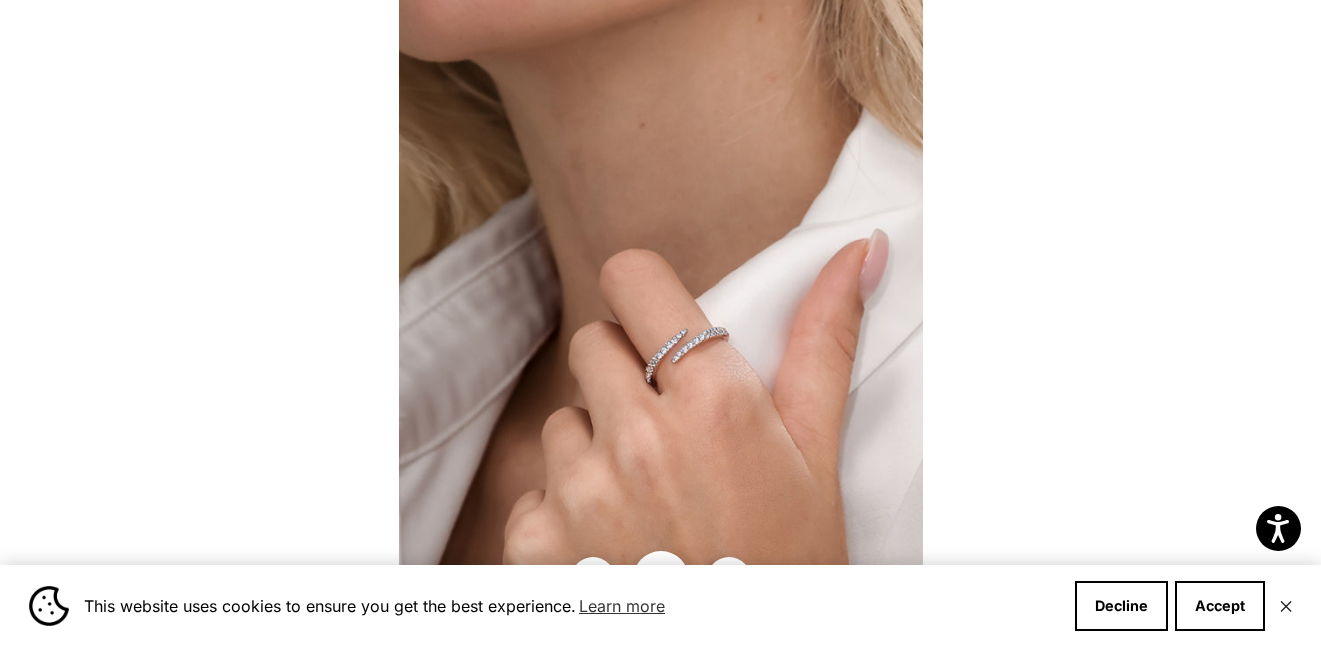 click at bounding box center [661, 323] 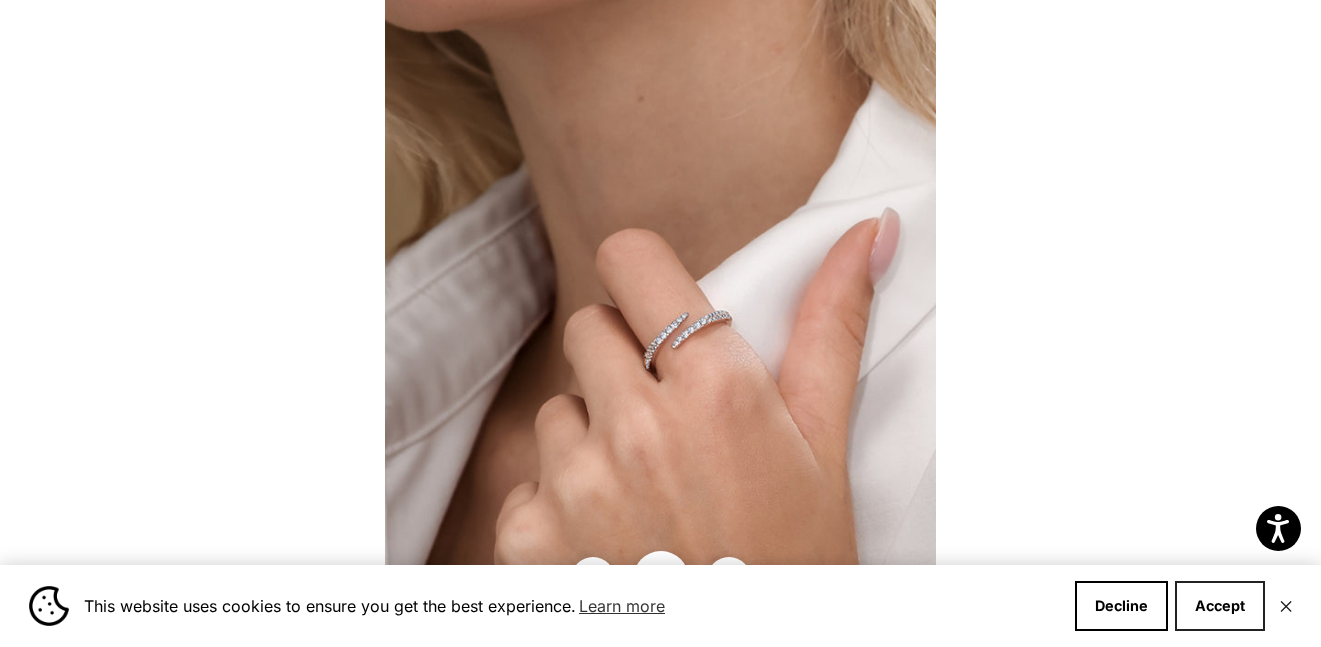 click on "Accept" at bounding box center [1220, 606] 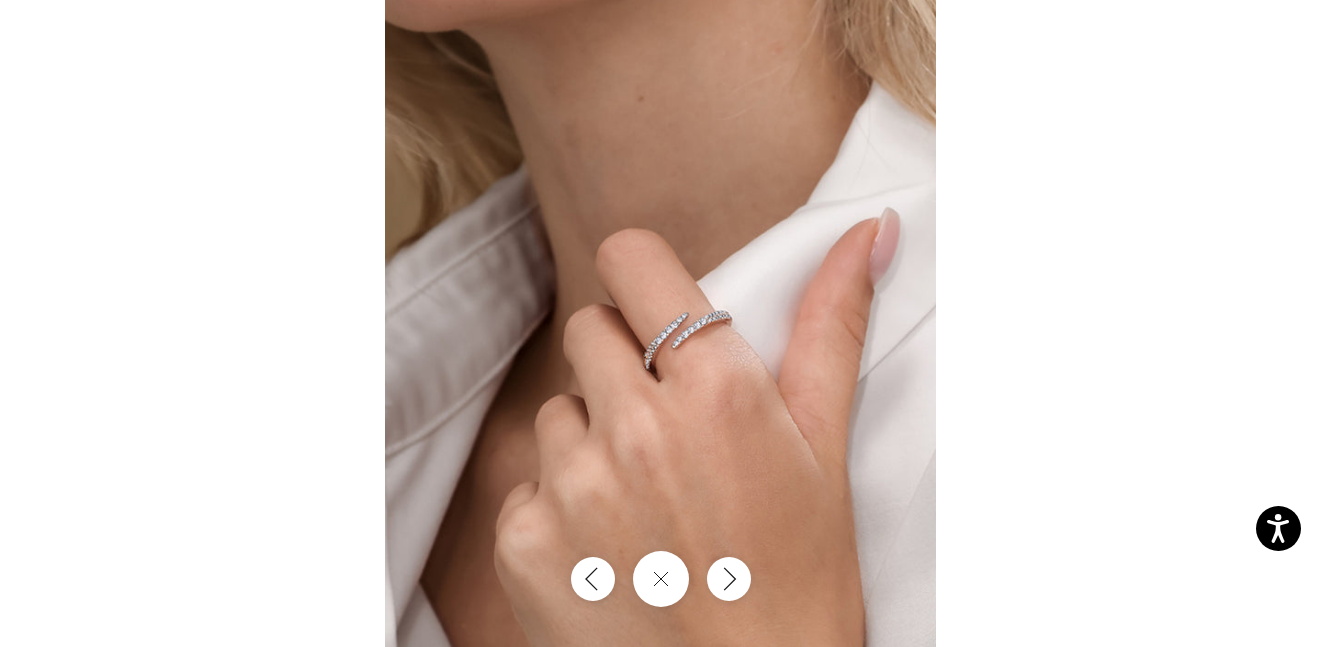 click at bounding box center (660, 307) 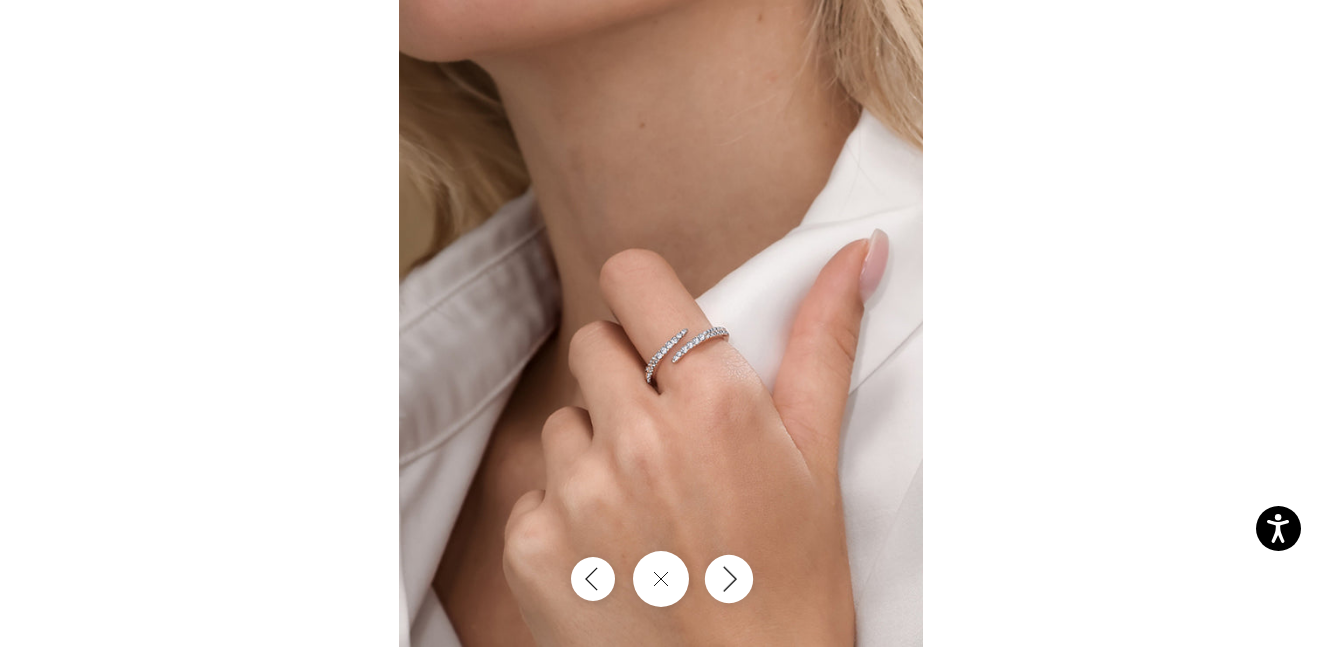 click at bounding box center [728, 579] 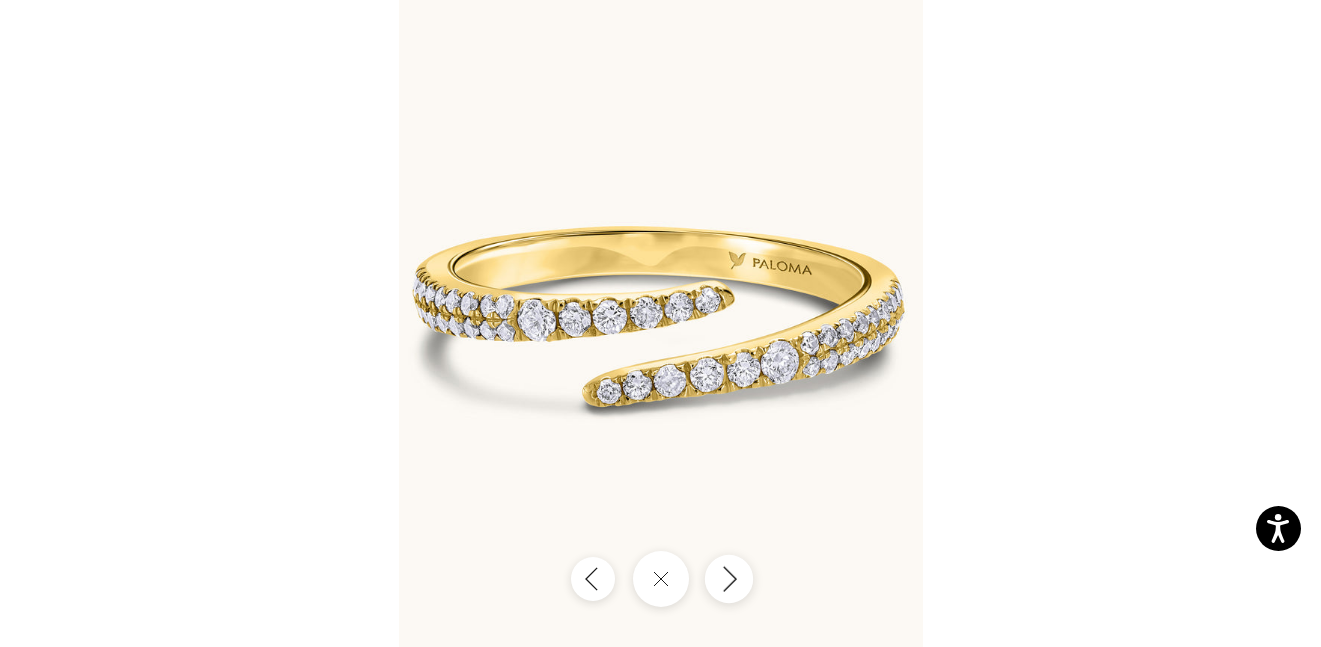 click 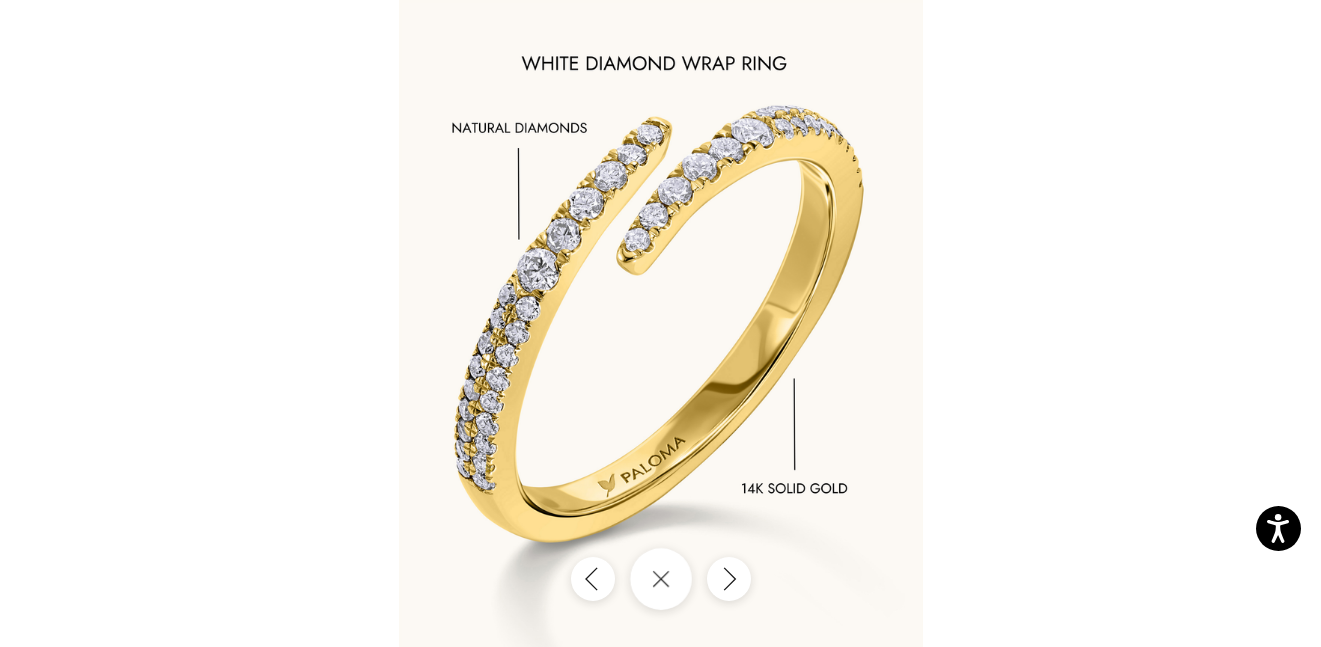 click at bounding box center [661, 579] 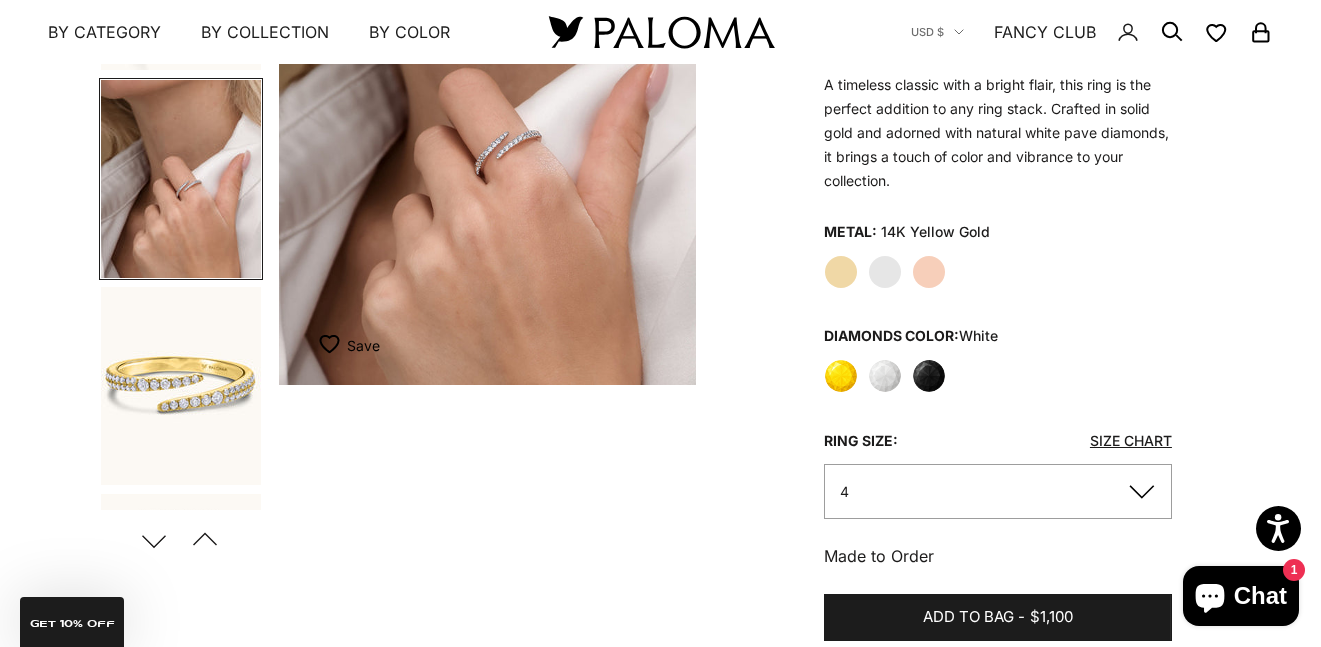 scroll, scrollTop: 269, scrollLeft: 0, axis: vertical 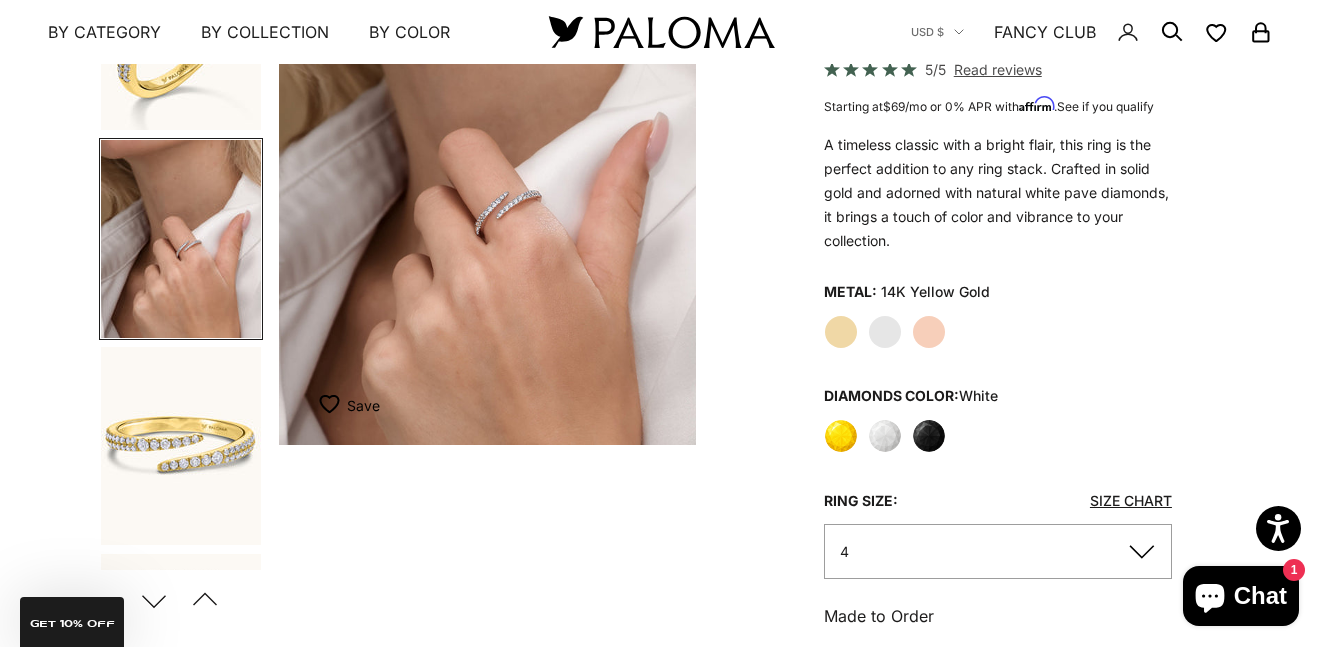 click at bounding box center (181, 446) 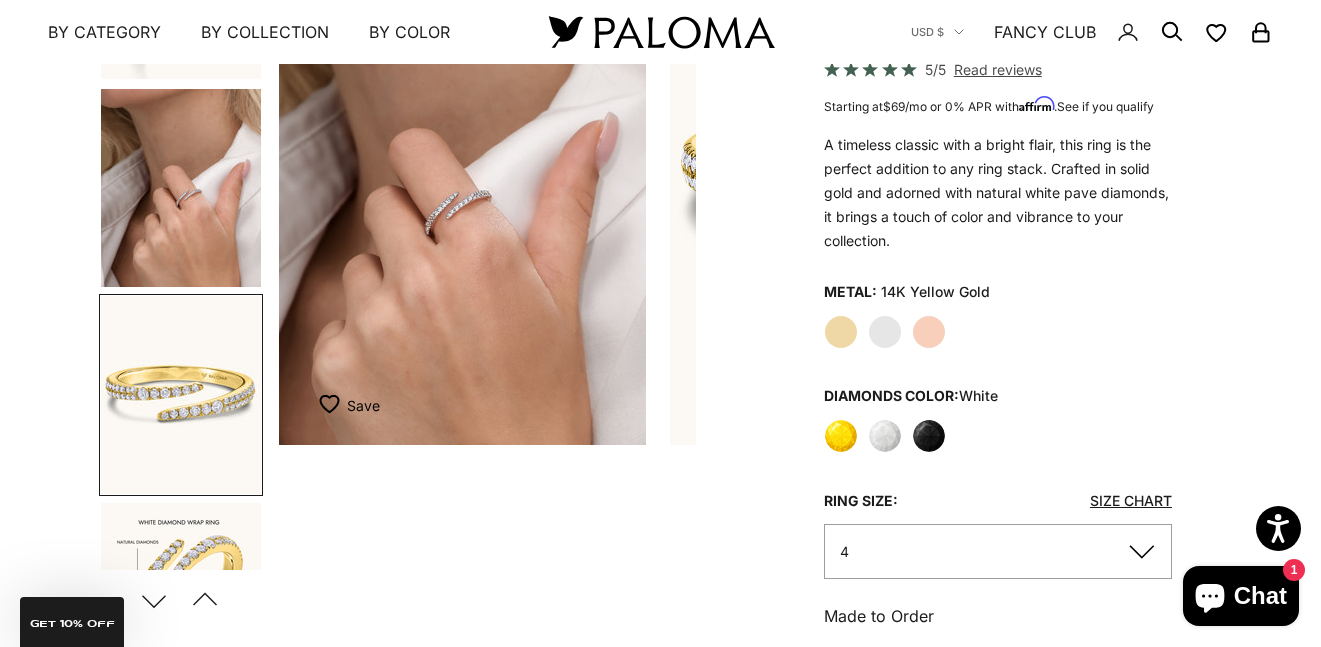 scroll, scrollTop: 0, scrollLeft: 640, axis: horizontal 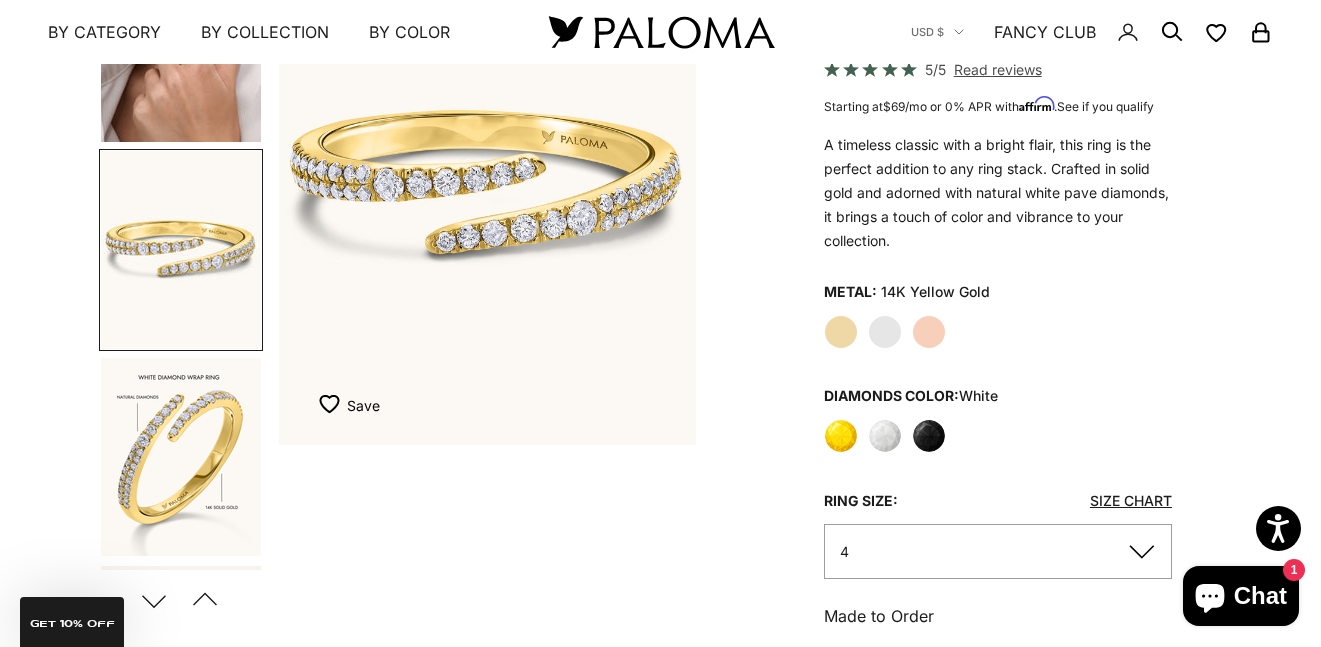 click at bounding box center (181, 43) 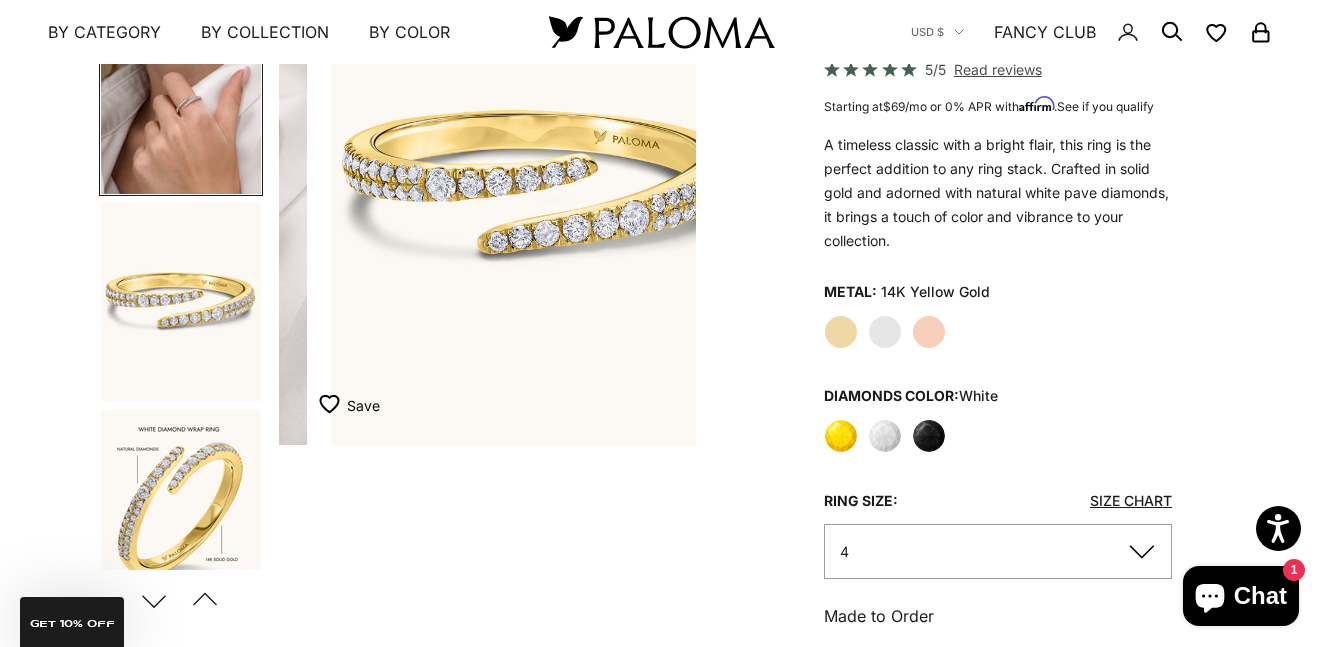 scroll, scrollTop: 0, scrollLeft: 681, axis: horizontal 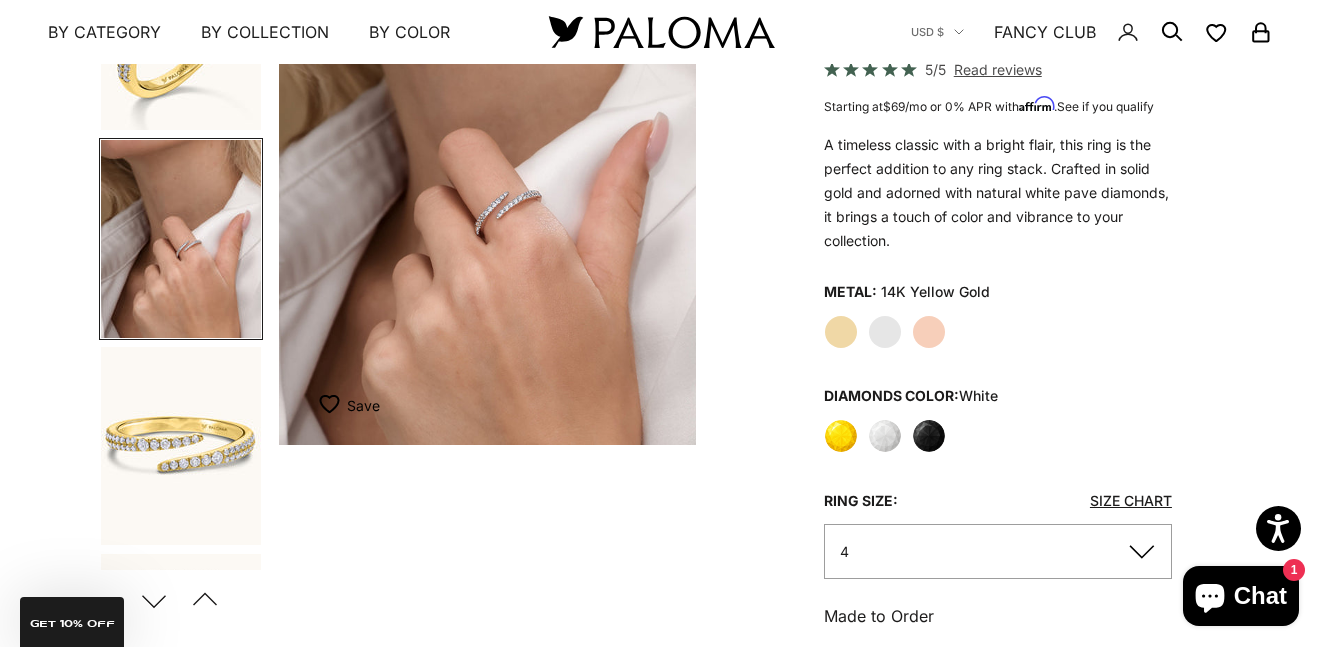 click at bounding box center [487, 187] 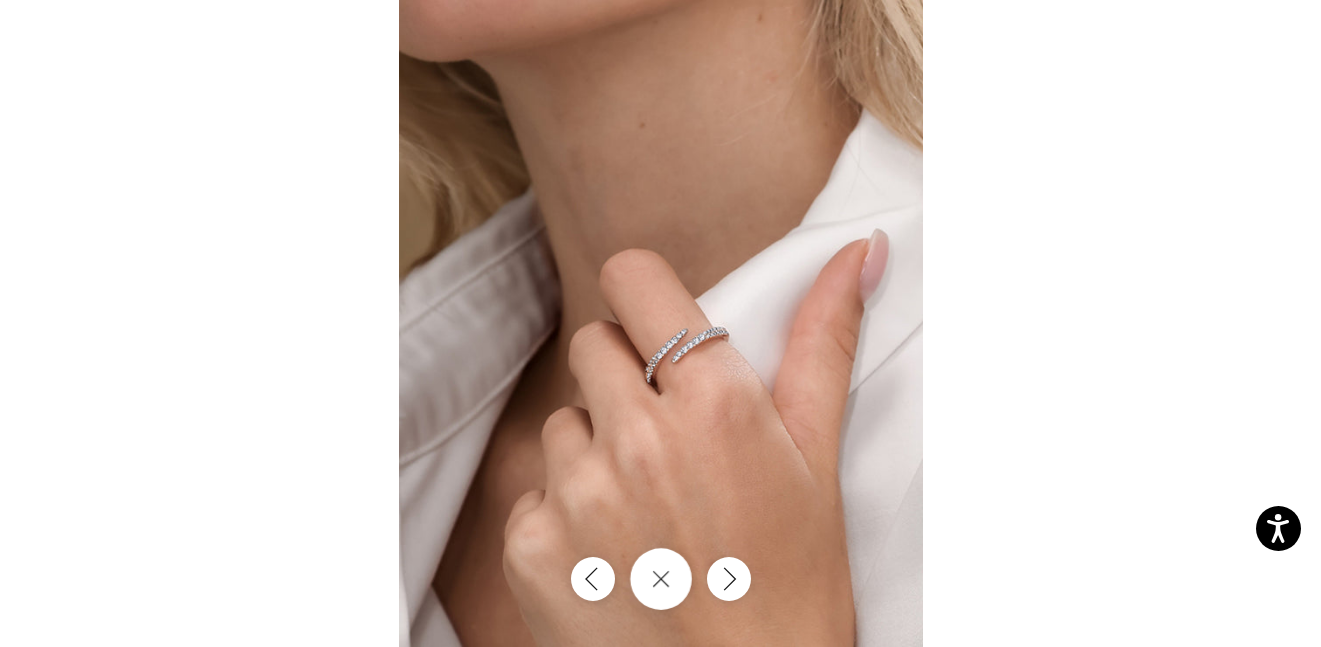 click at bounding box center (661, 579) 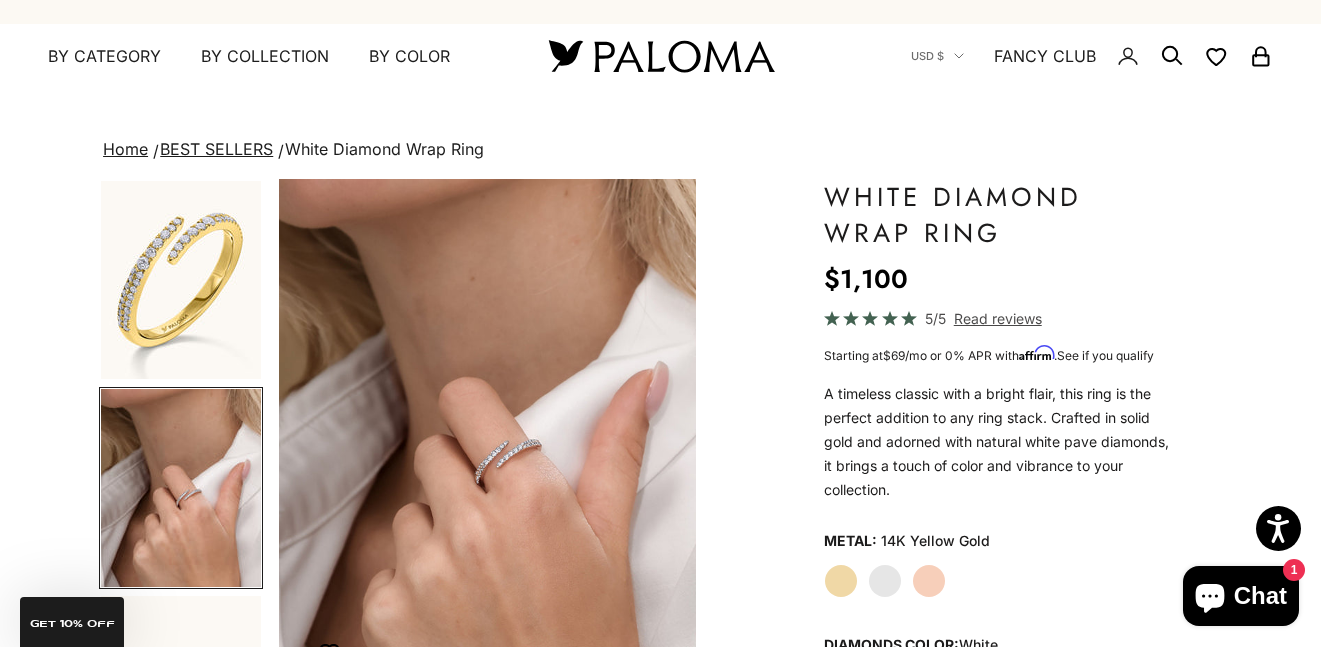 scroll, scrollTop: 21, scrollLeft: 0, axis: vertical 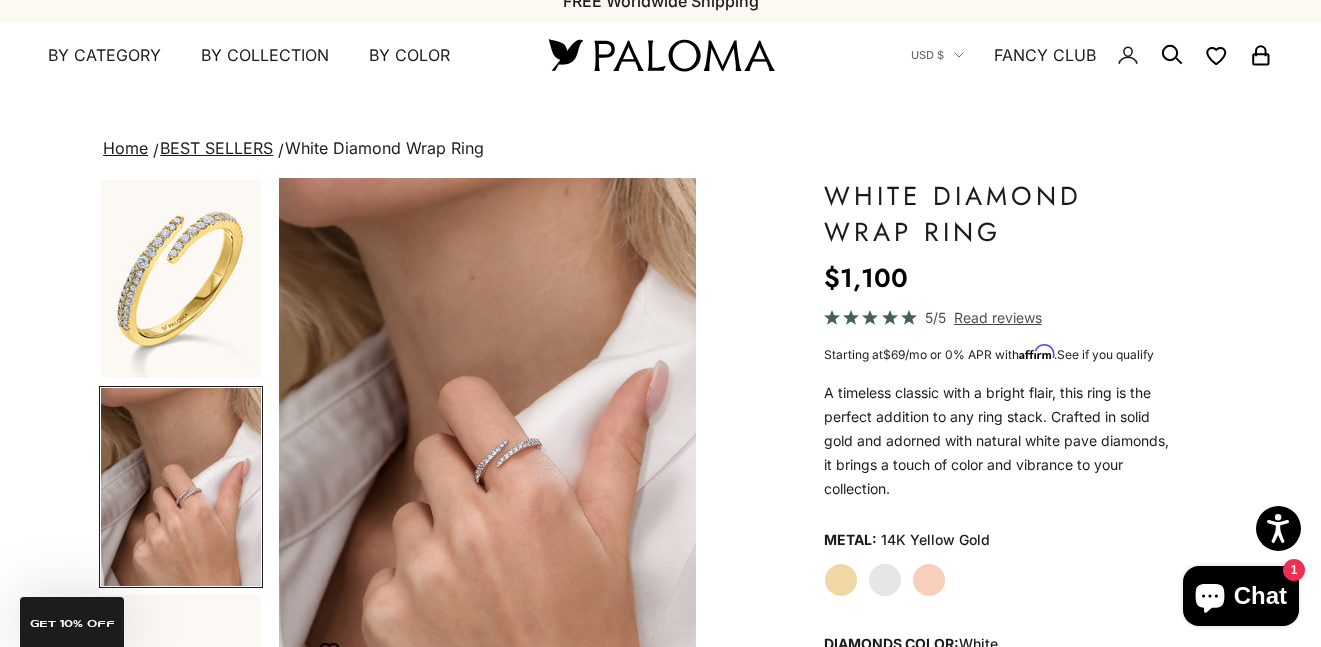 click at bounding box center [181, 279] 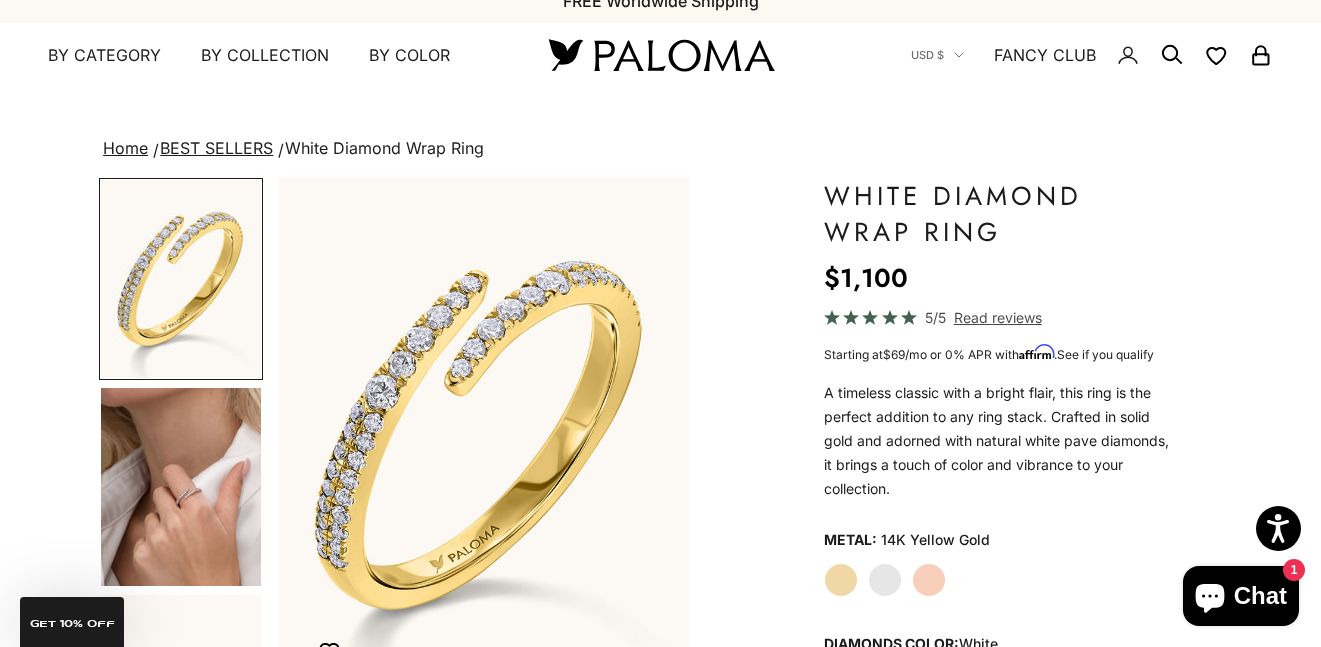 scroll, scrollTop: 0, scrollLeft: 0, axis: both 